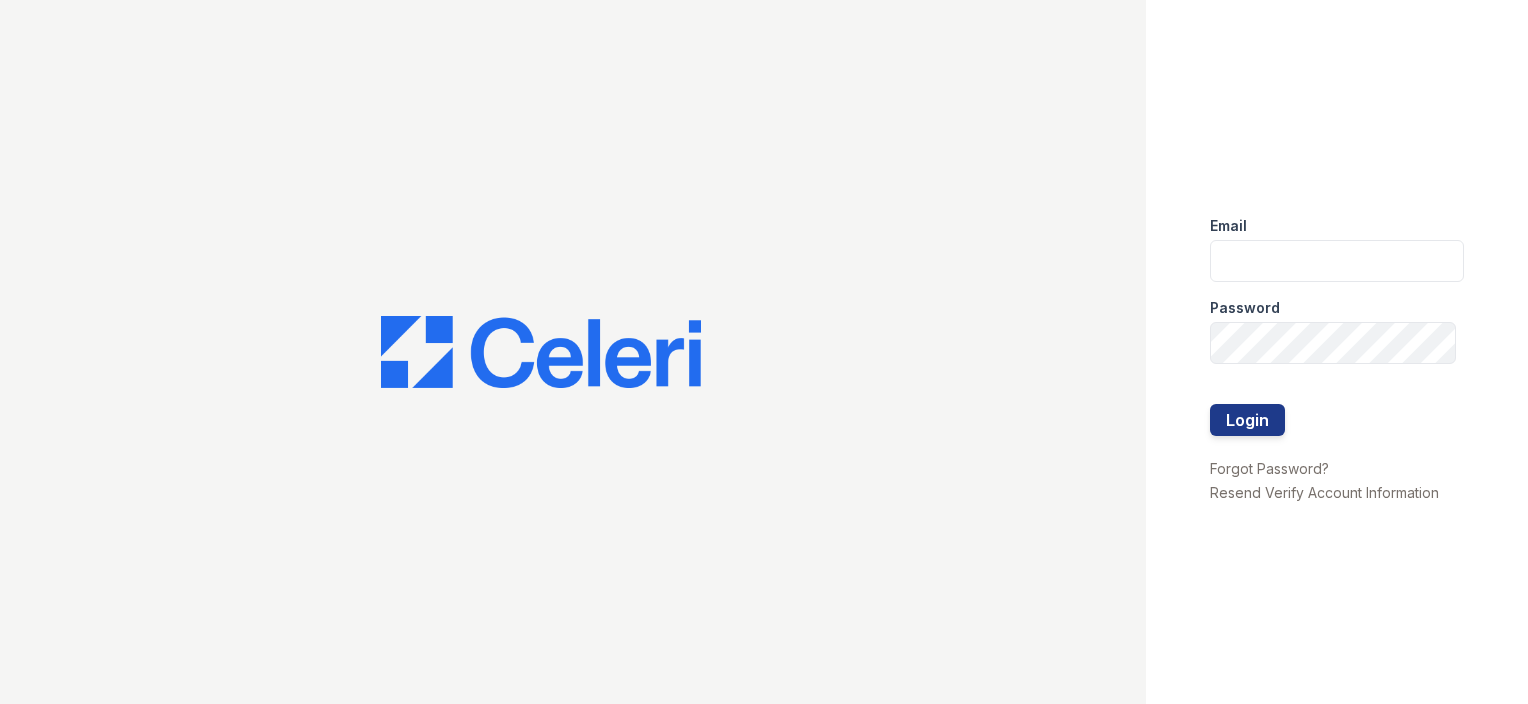 scroll, scrollTop: 0, scrollLeft: 0, axis: both 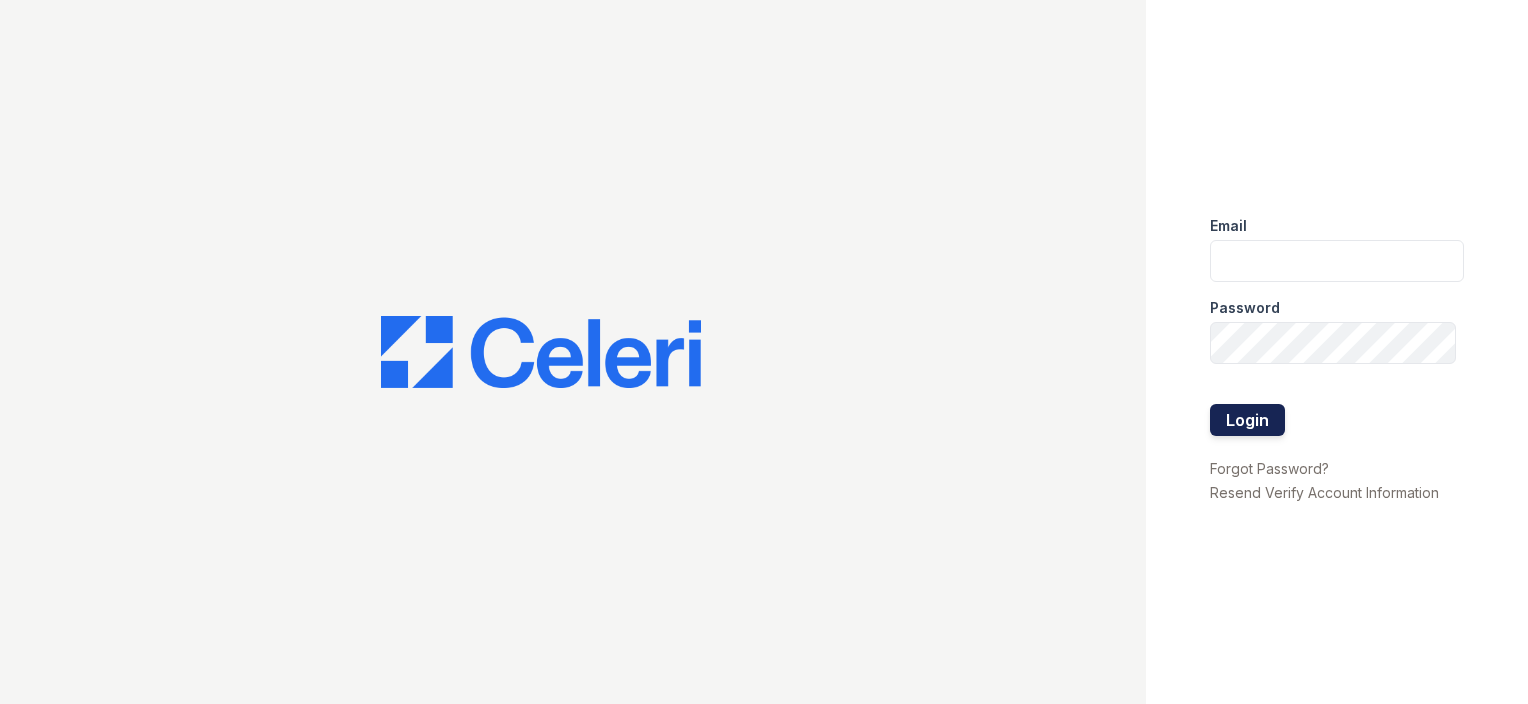type on "[EMAIL]" 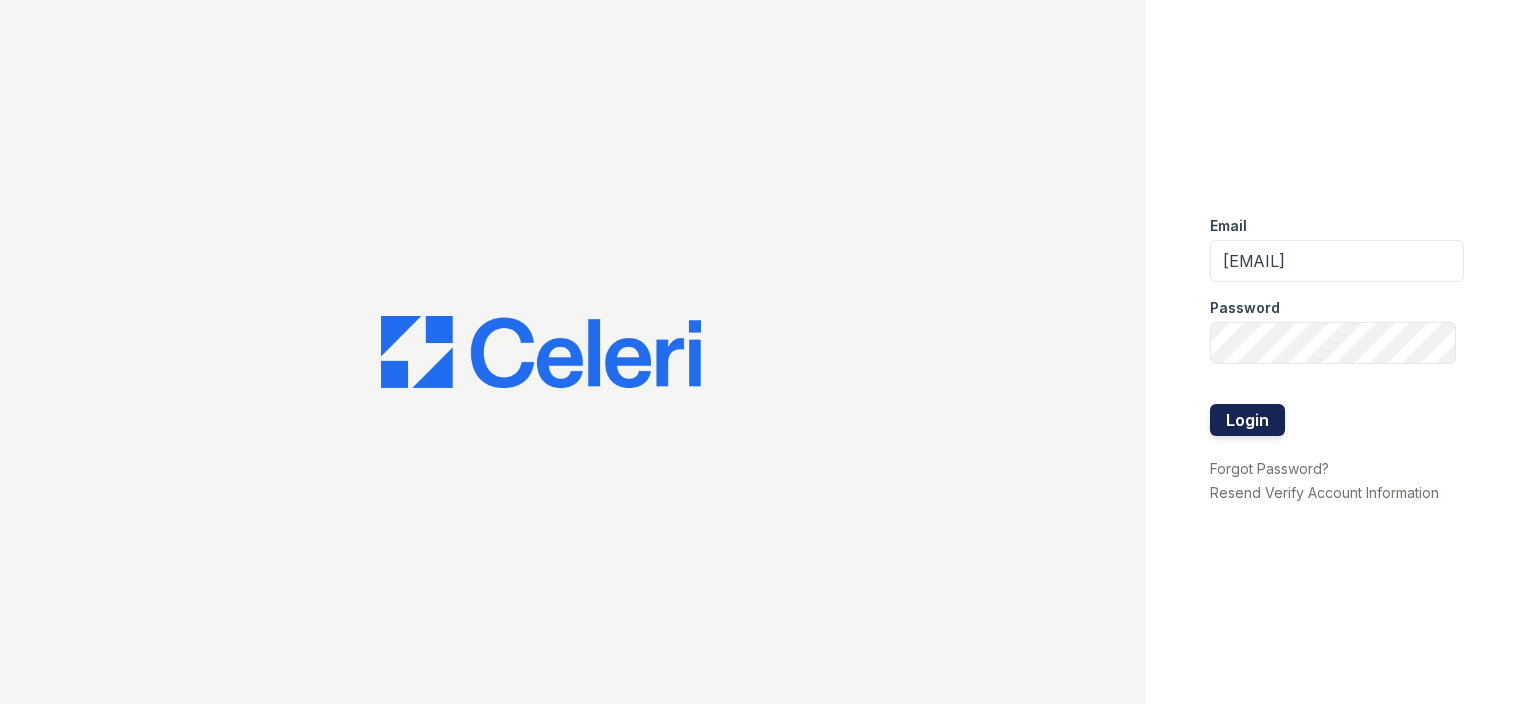 click on "Login" at bounding box center [1247, 420] 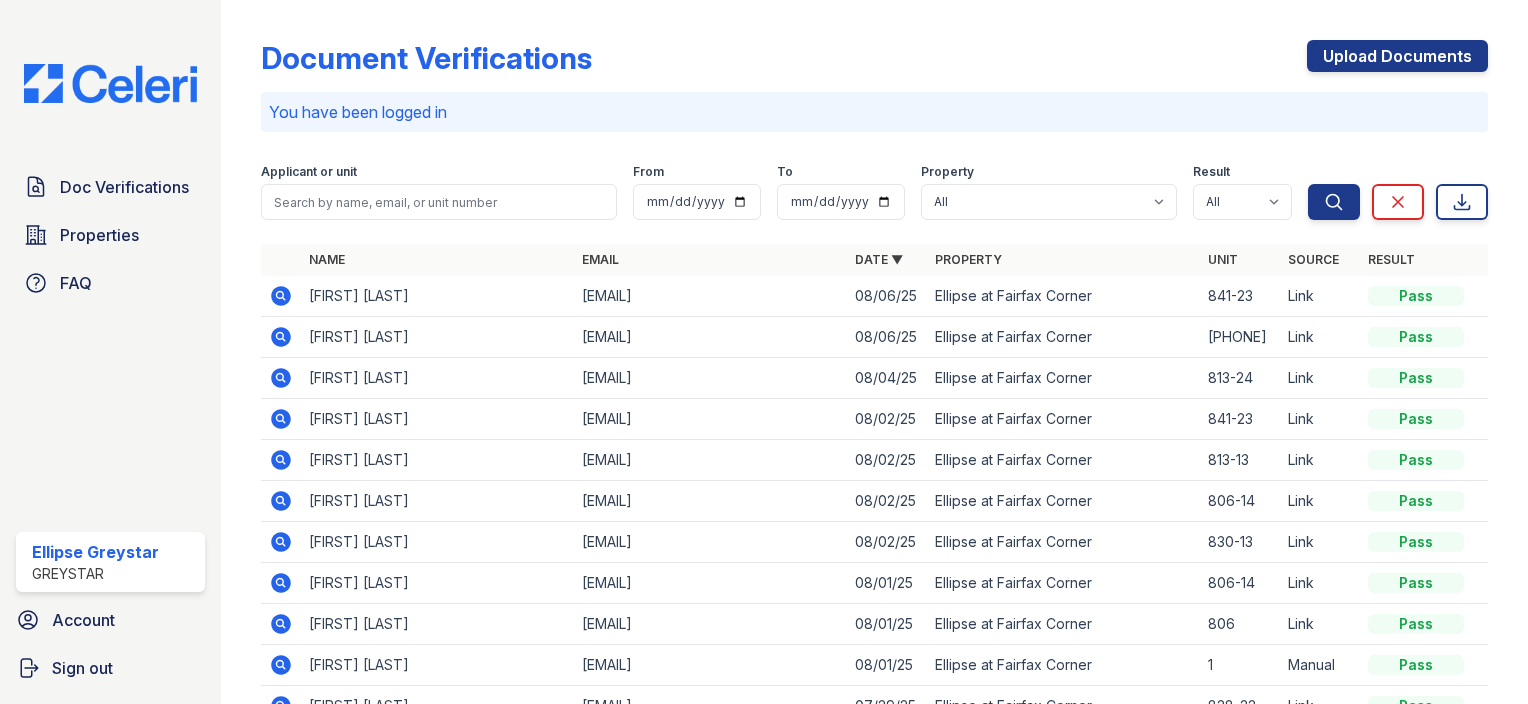 scroll, scrollTop: 0, scrollLeft: 0, axis: both 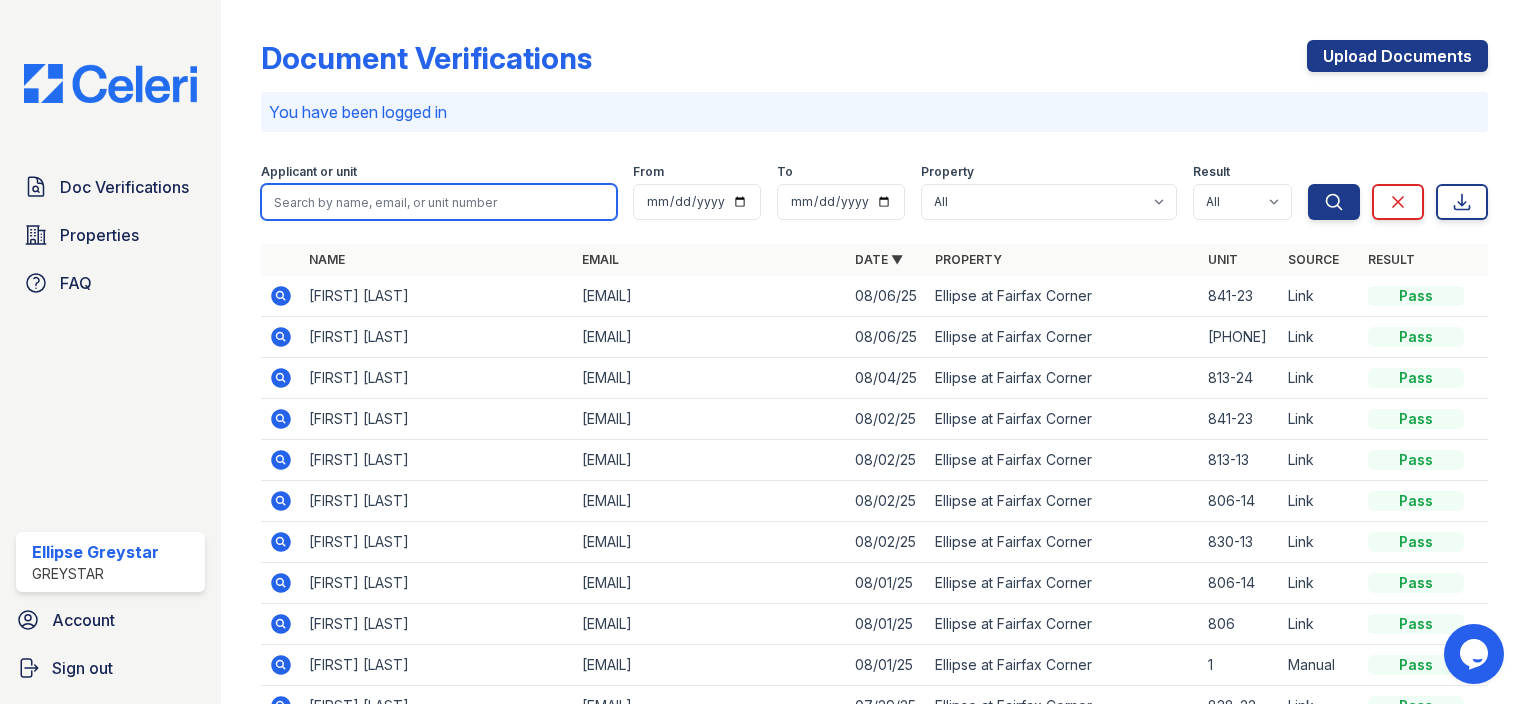 click at bounding box center (439, 202) 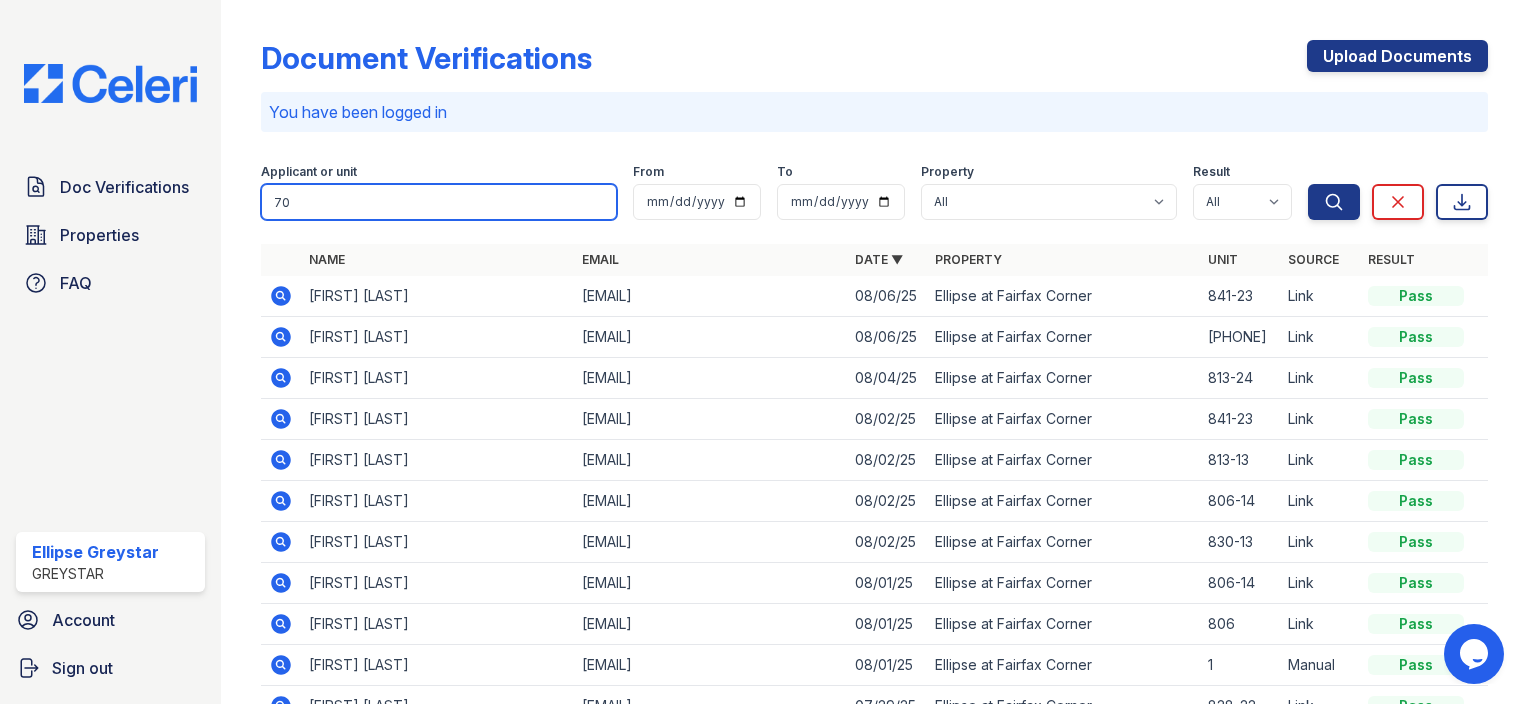 type on "7" 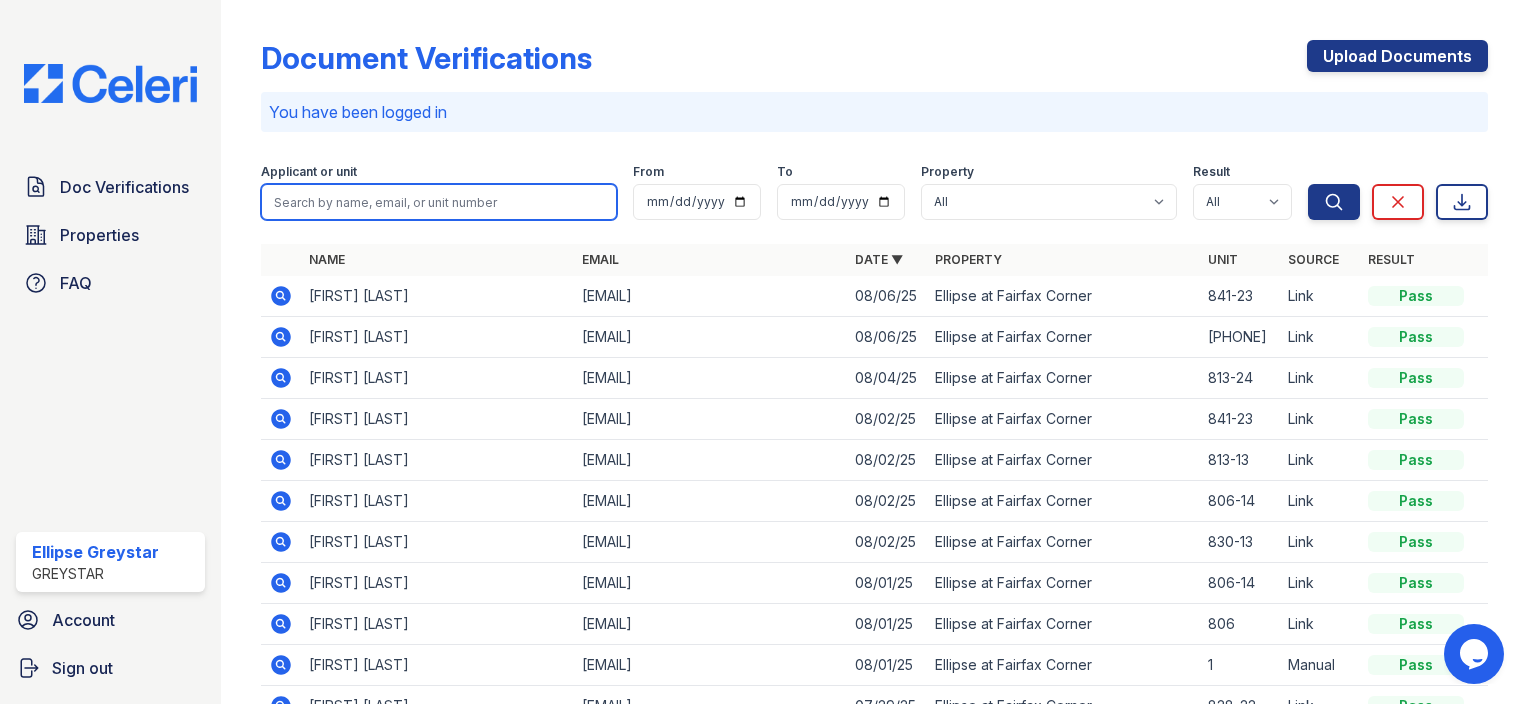 click at bounding box center [439, 202] 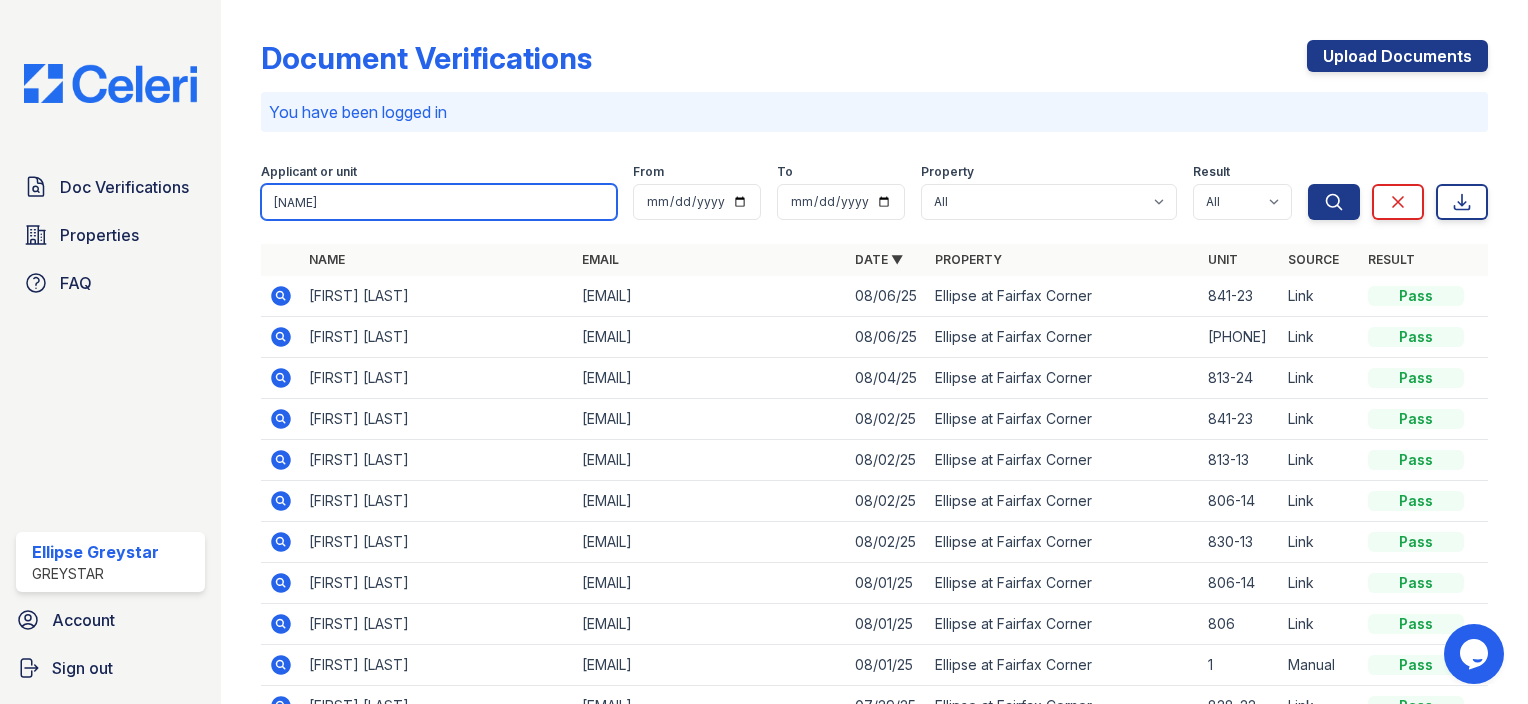 type on "john" 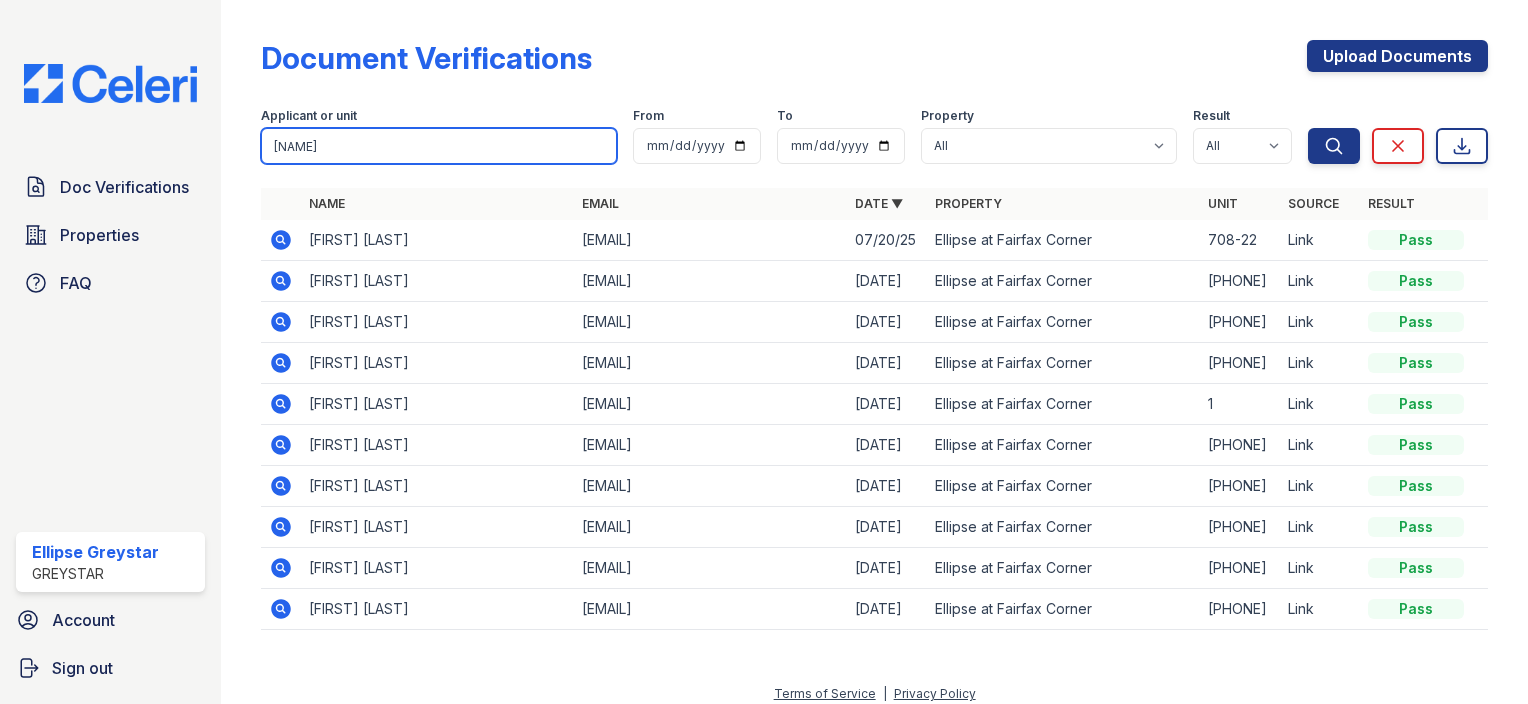 click on "john" at bounding box center (439, 146) 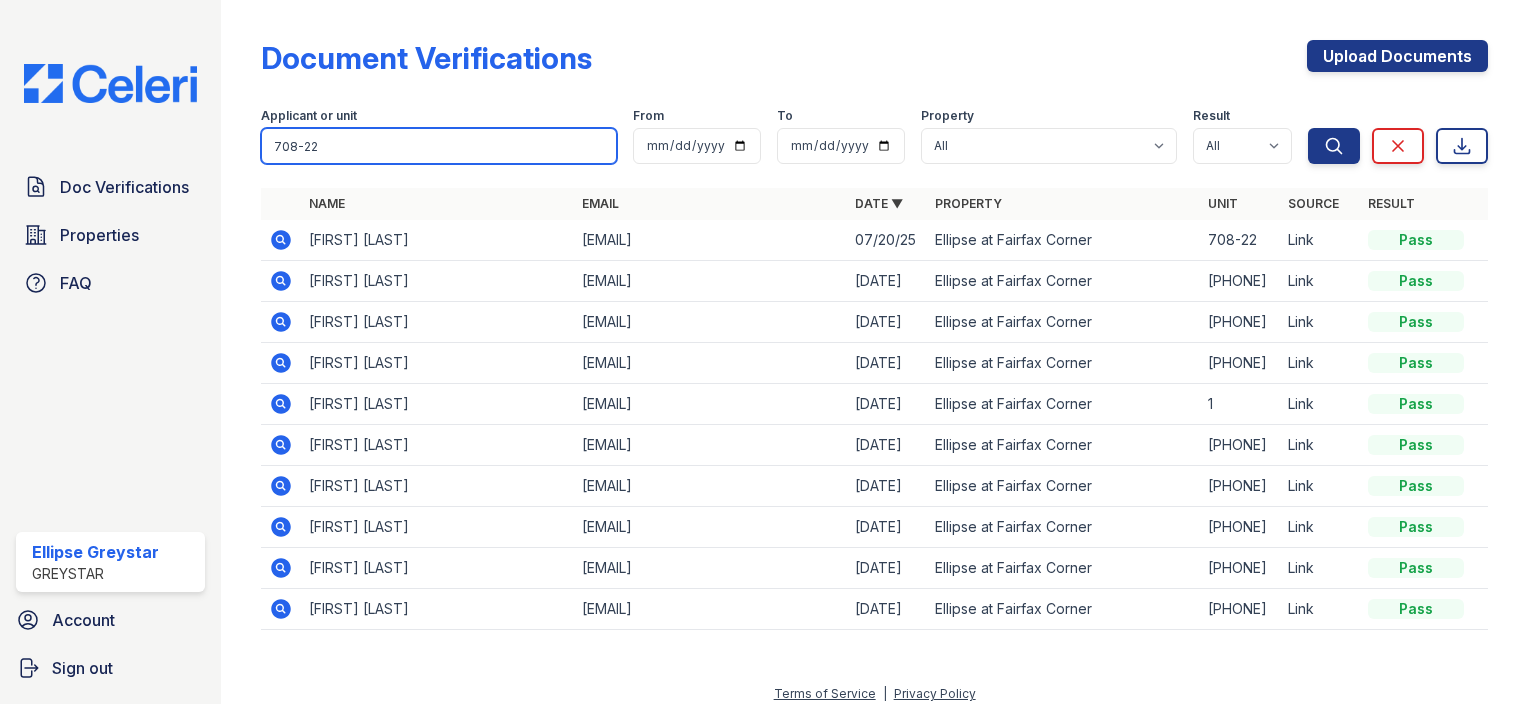 type on "708-22" 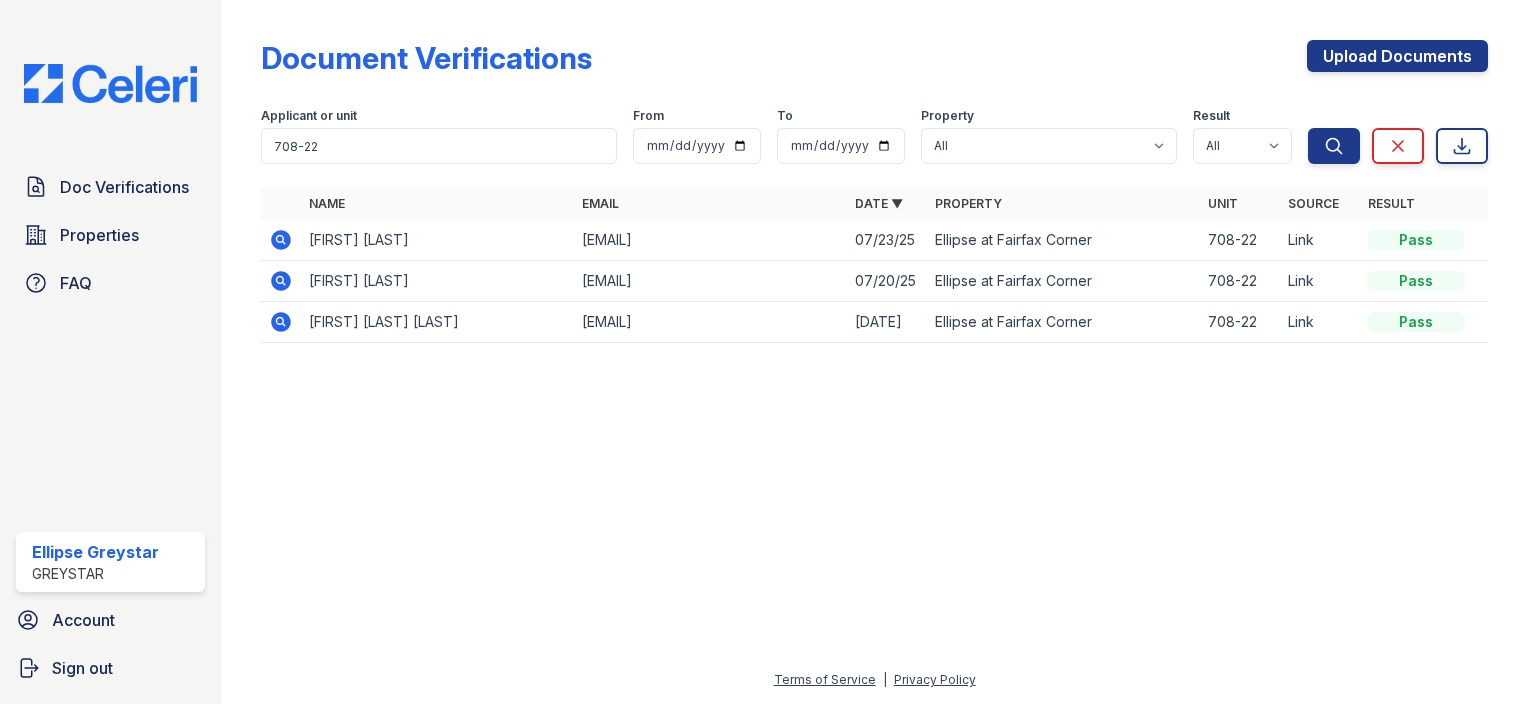 click 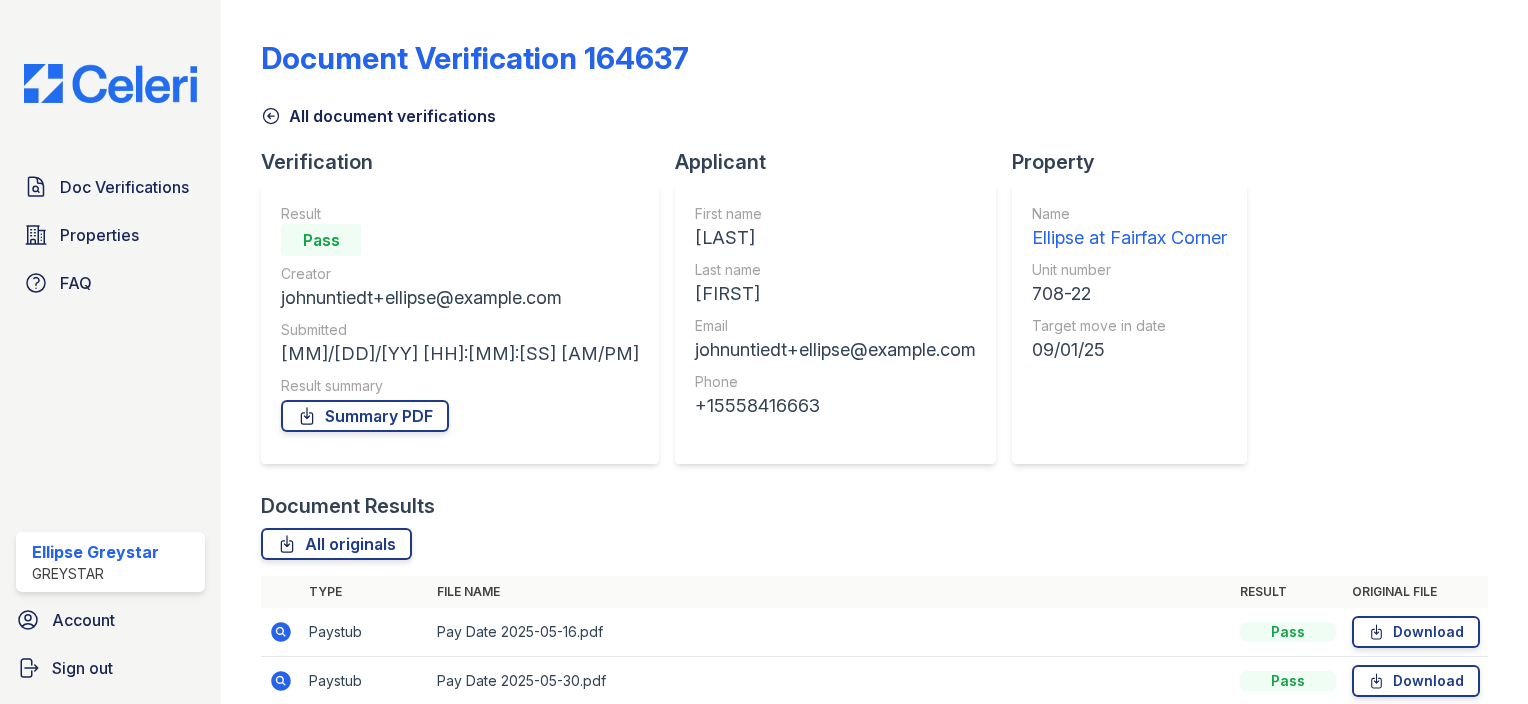 scroll, scrollTop: 0, scrollLeft: 0, axis: both 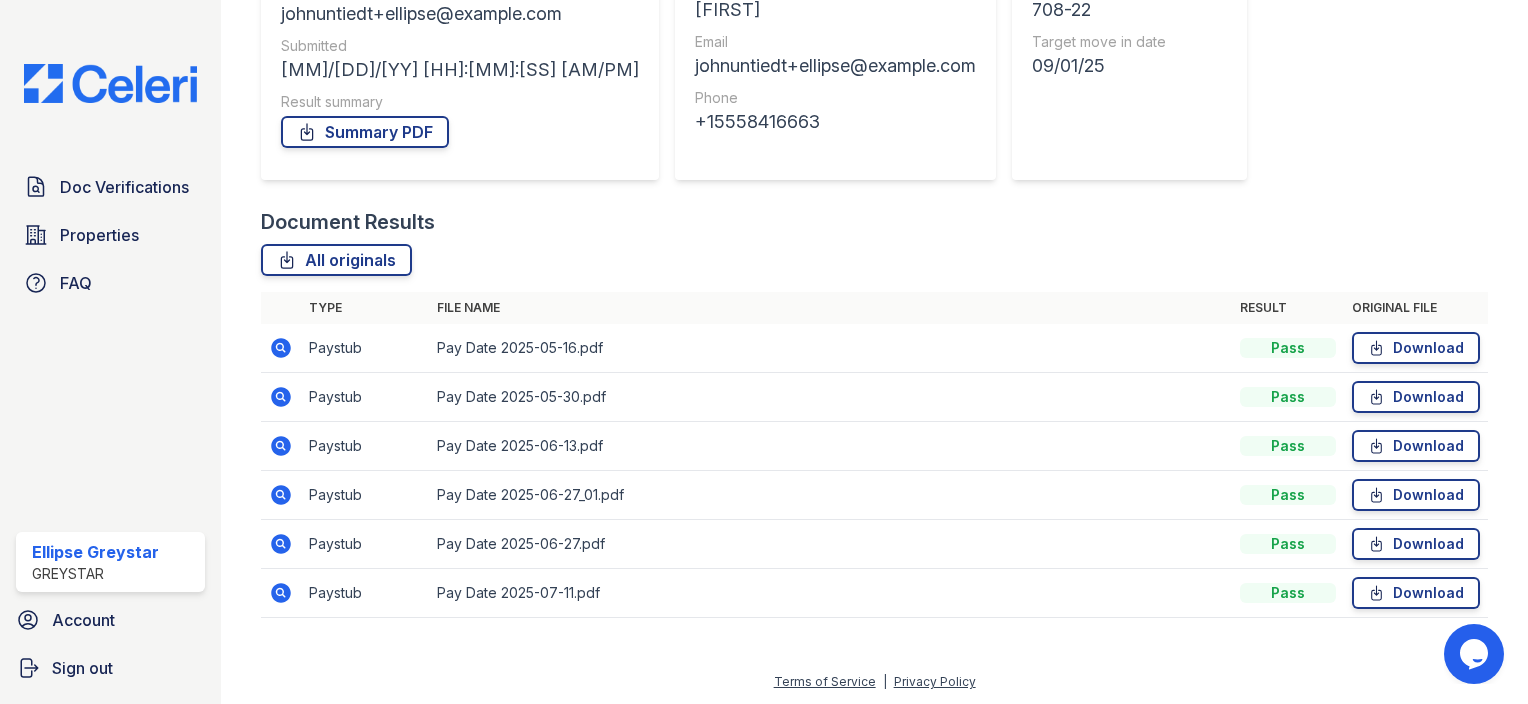 click 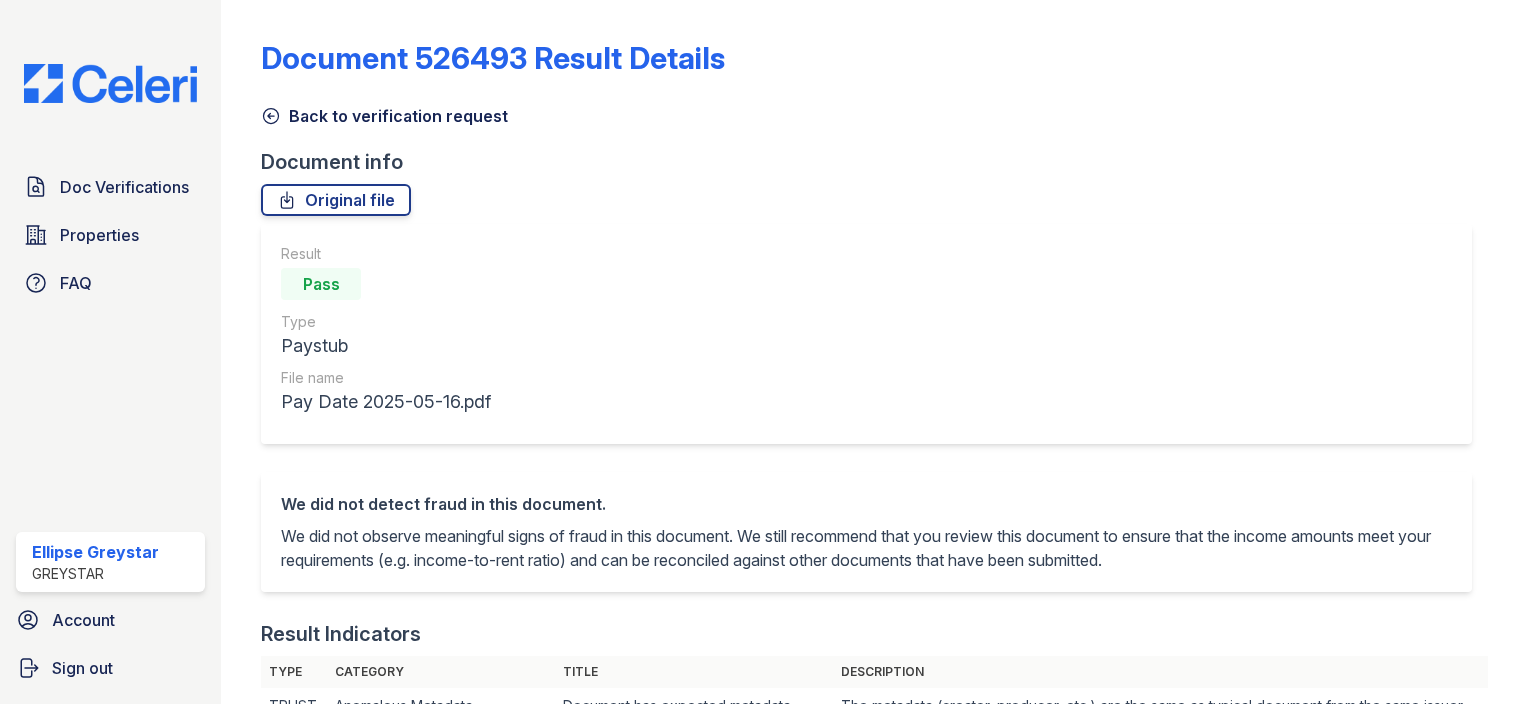 scroll, scrollTop: 0, scrollLeft: 0, axis: both 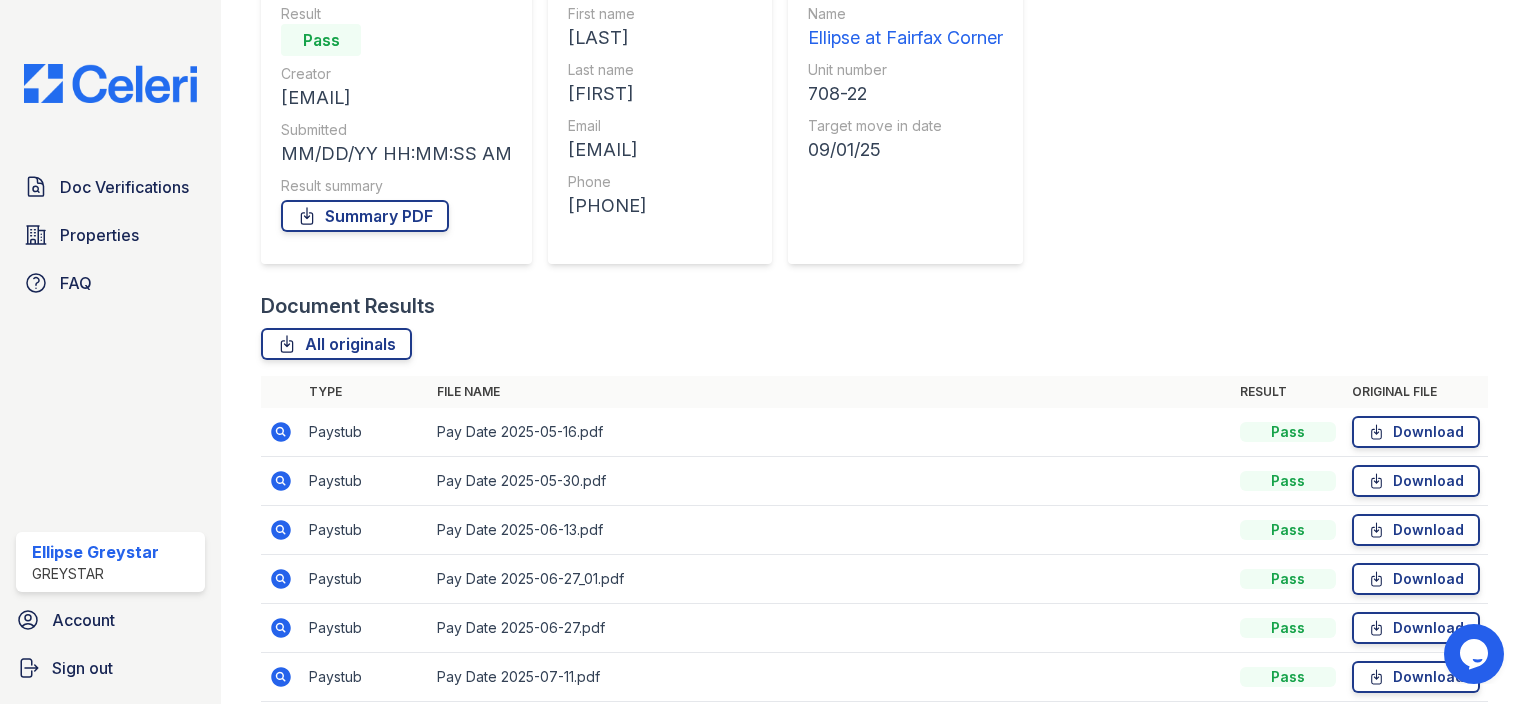 click 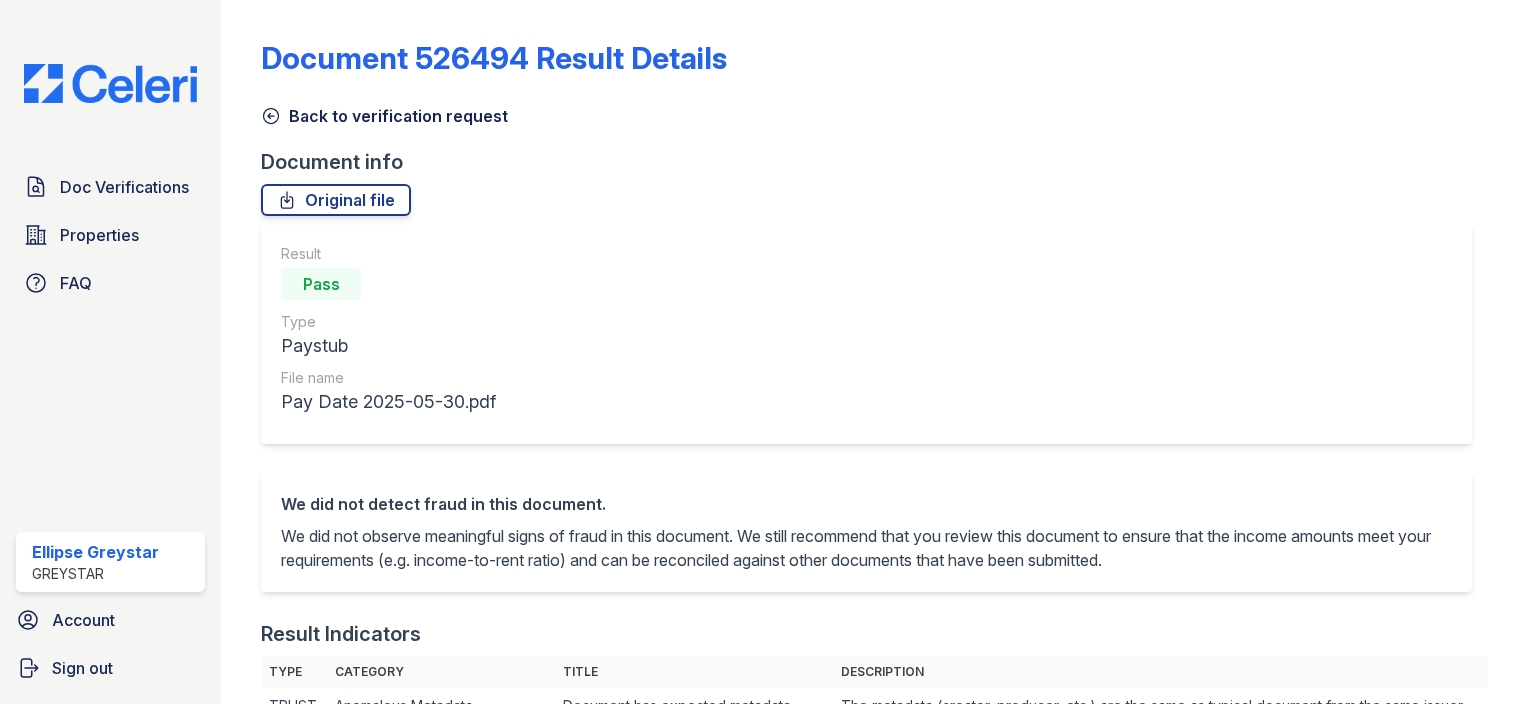 scroll, scrollTop: 0, scrollLeft: 0, axis: both 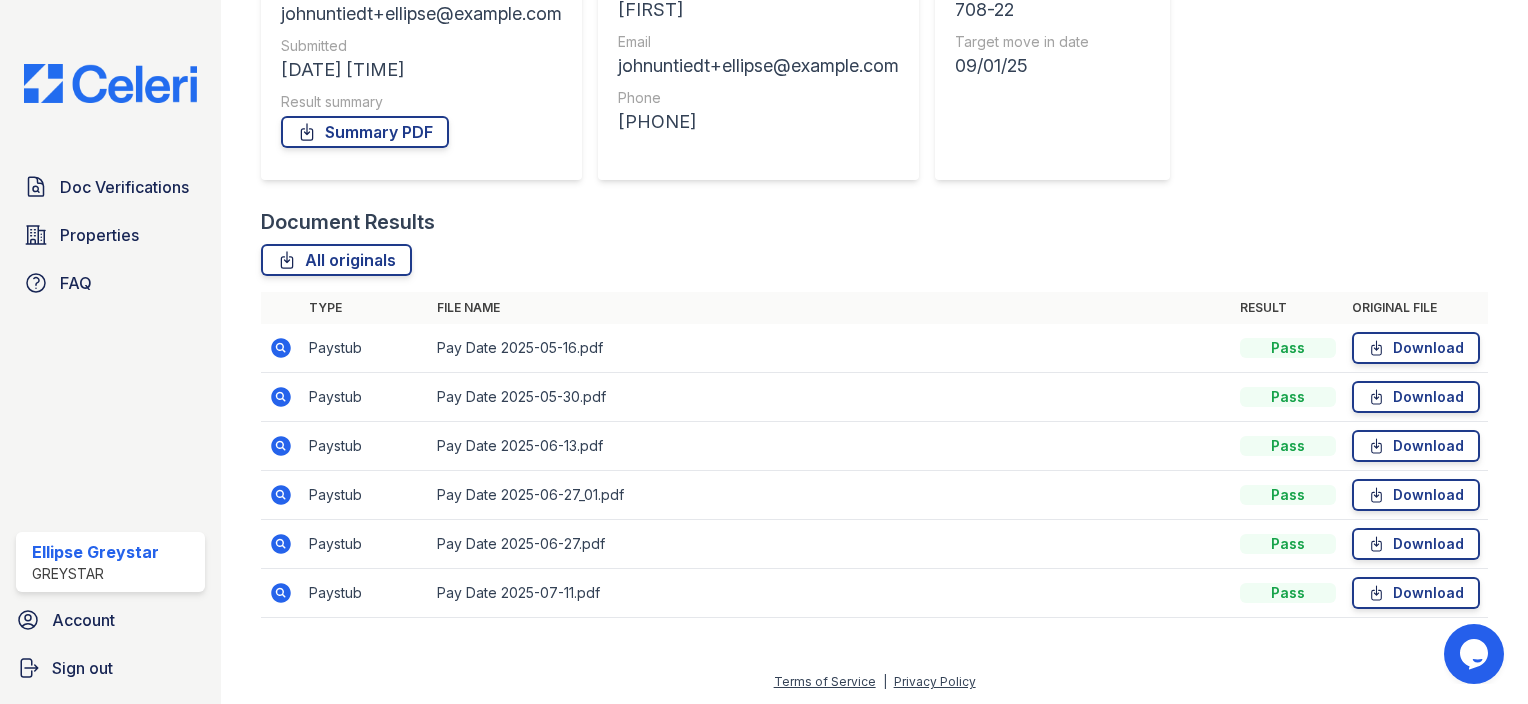 click 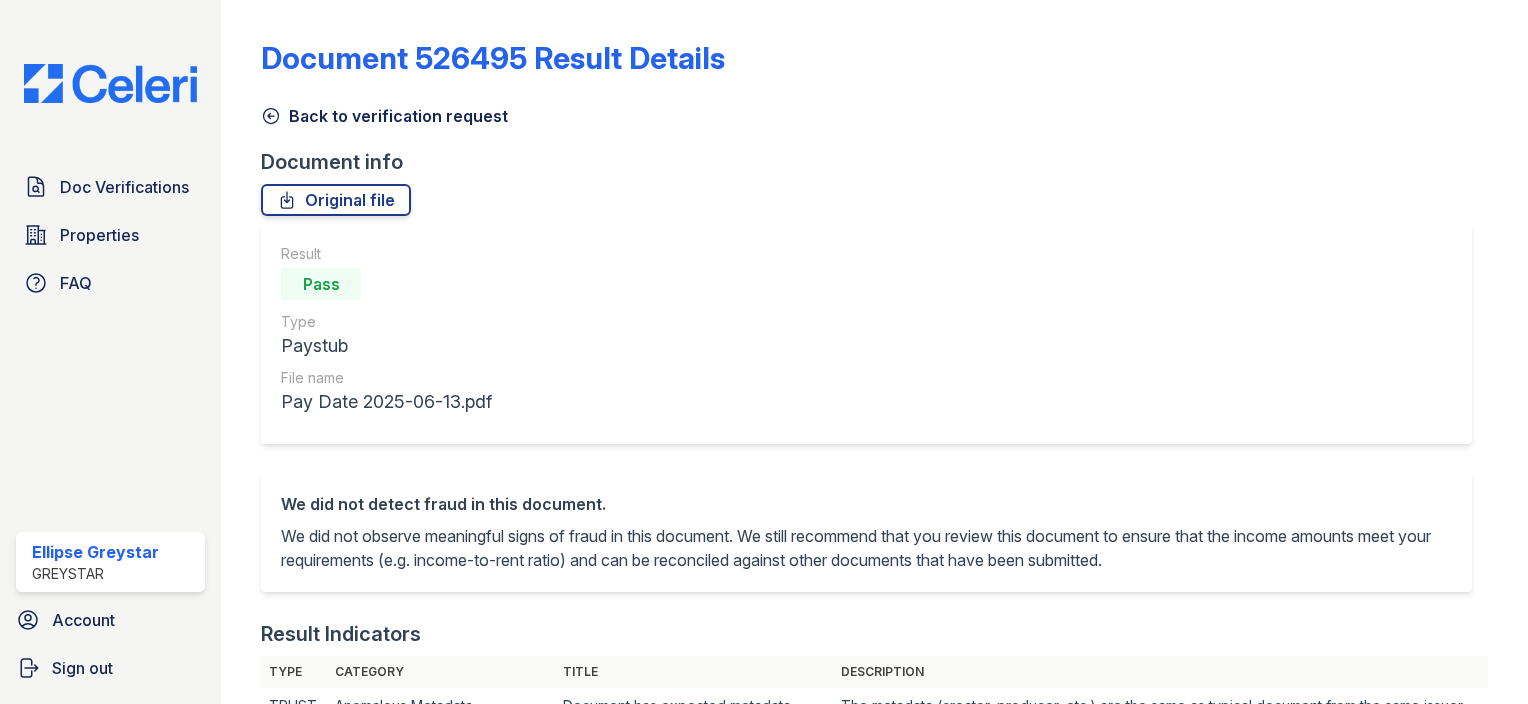 scroll, scrollTop: 0, scrollLeft: 0, axis: both 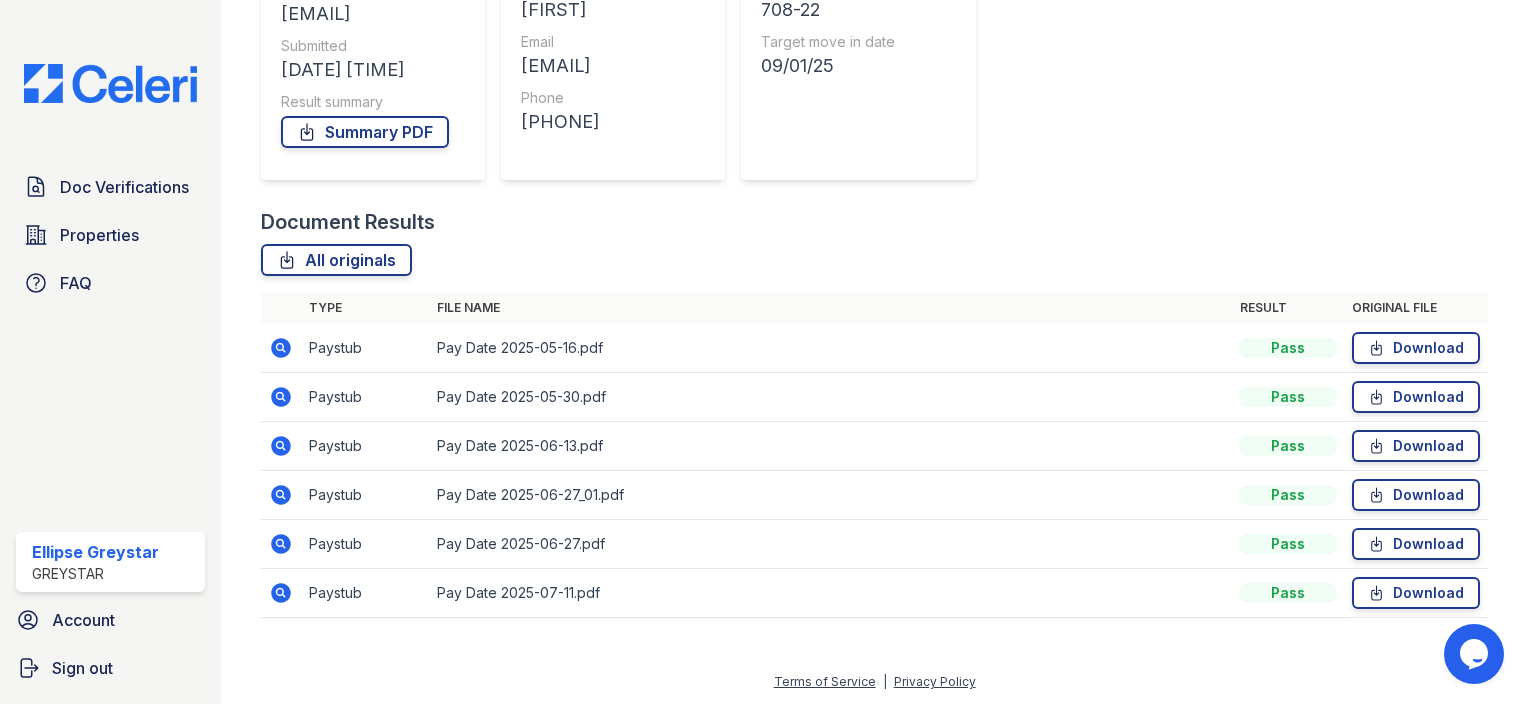 click 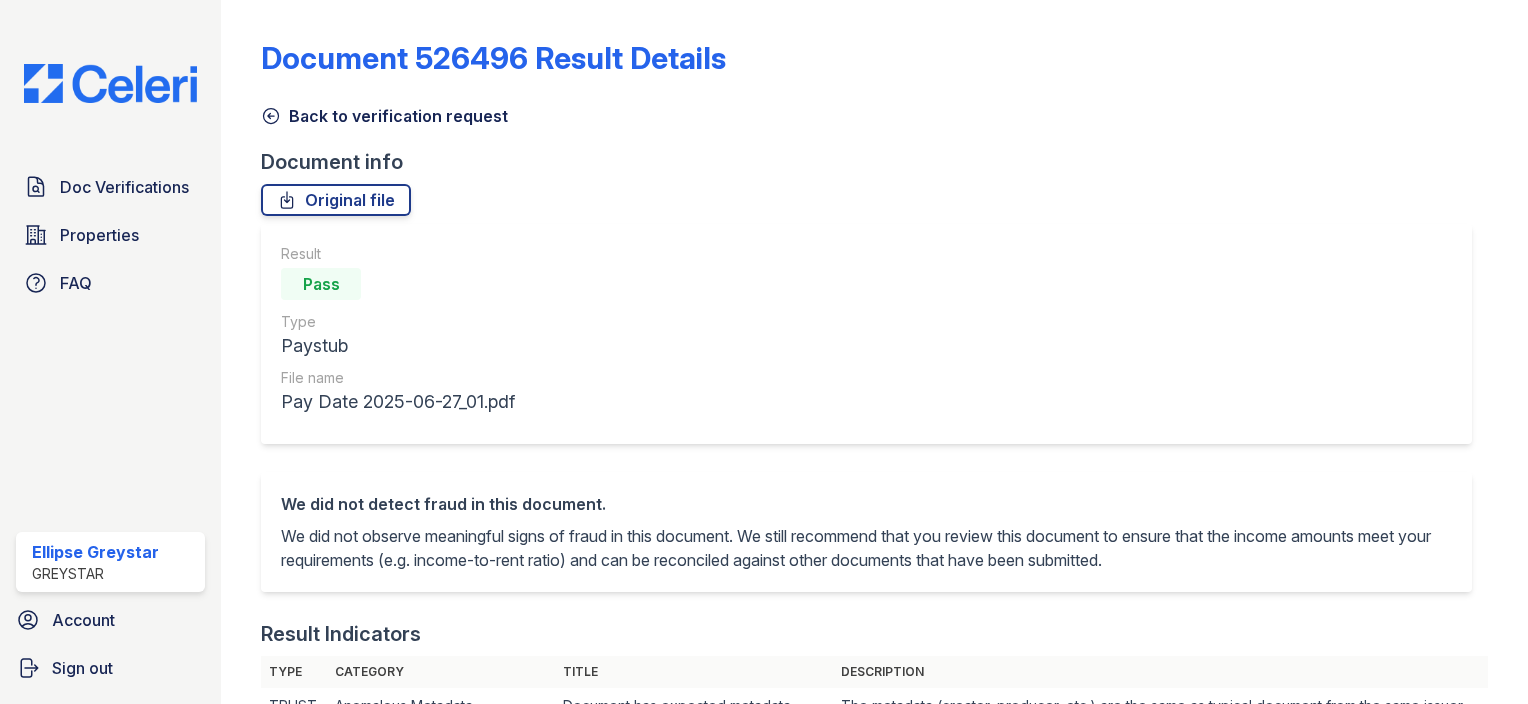 scroll, scrollTop: 0, scrollLeft: 0, axis: both 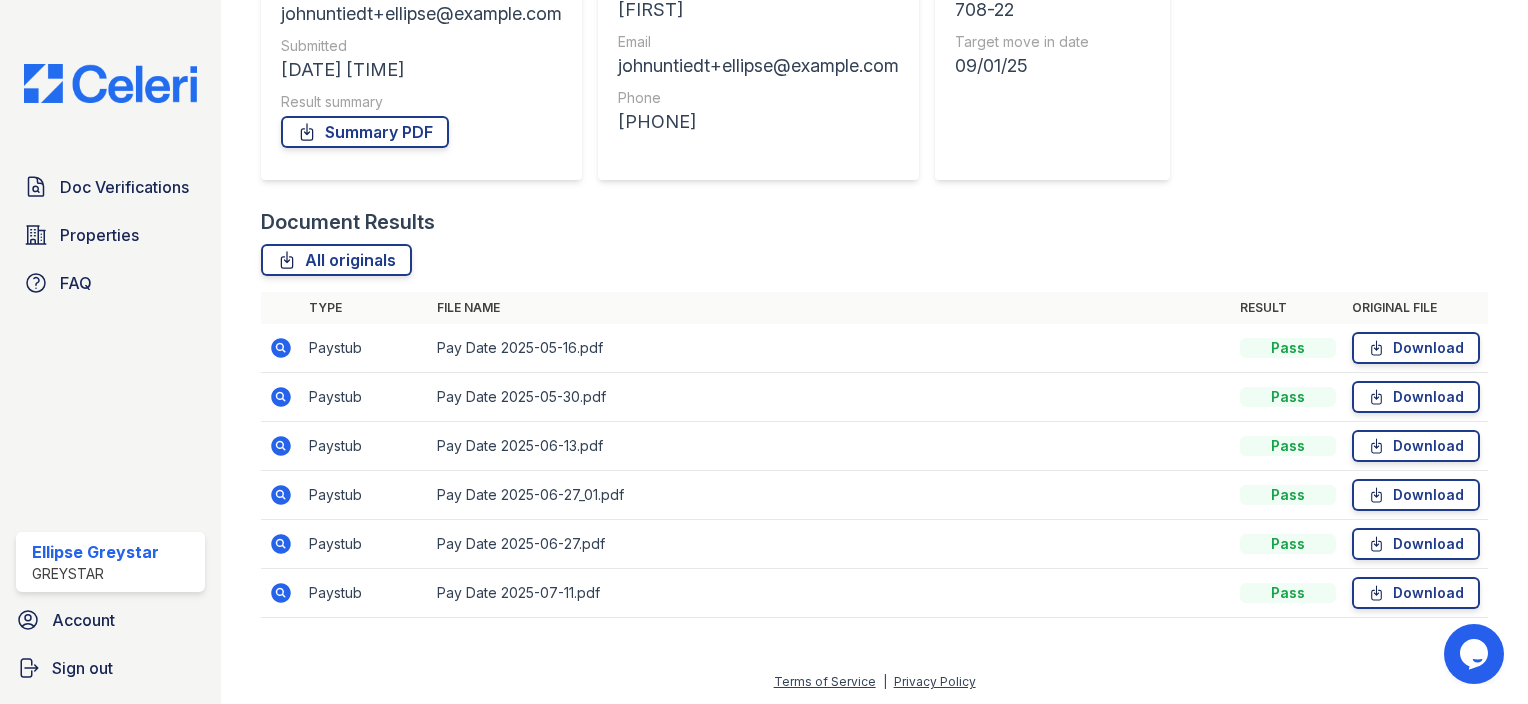 click 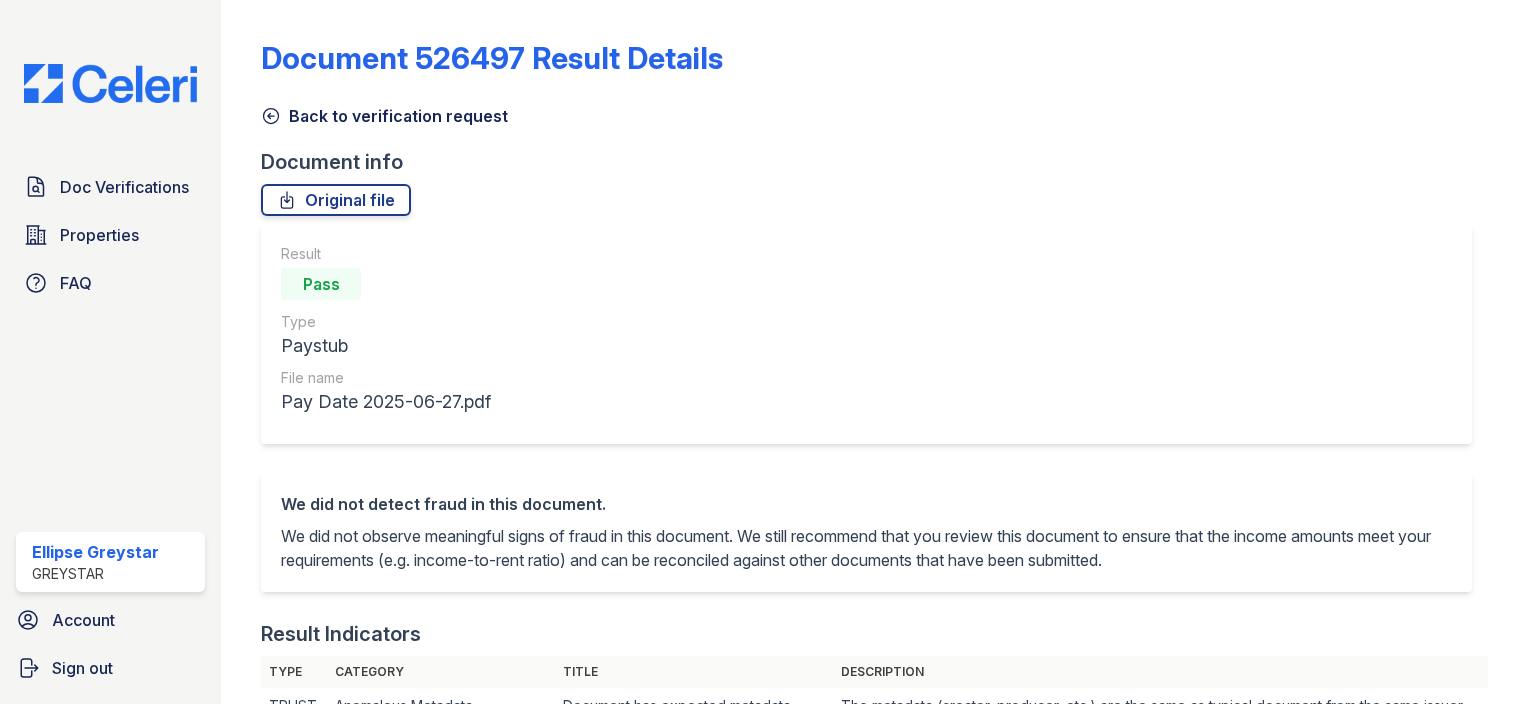scroll, scrollTop: 0, scrollLeft: 0, axis: both 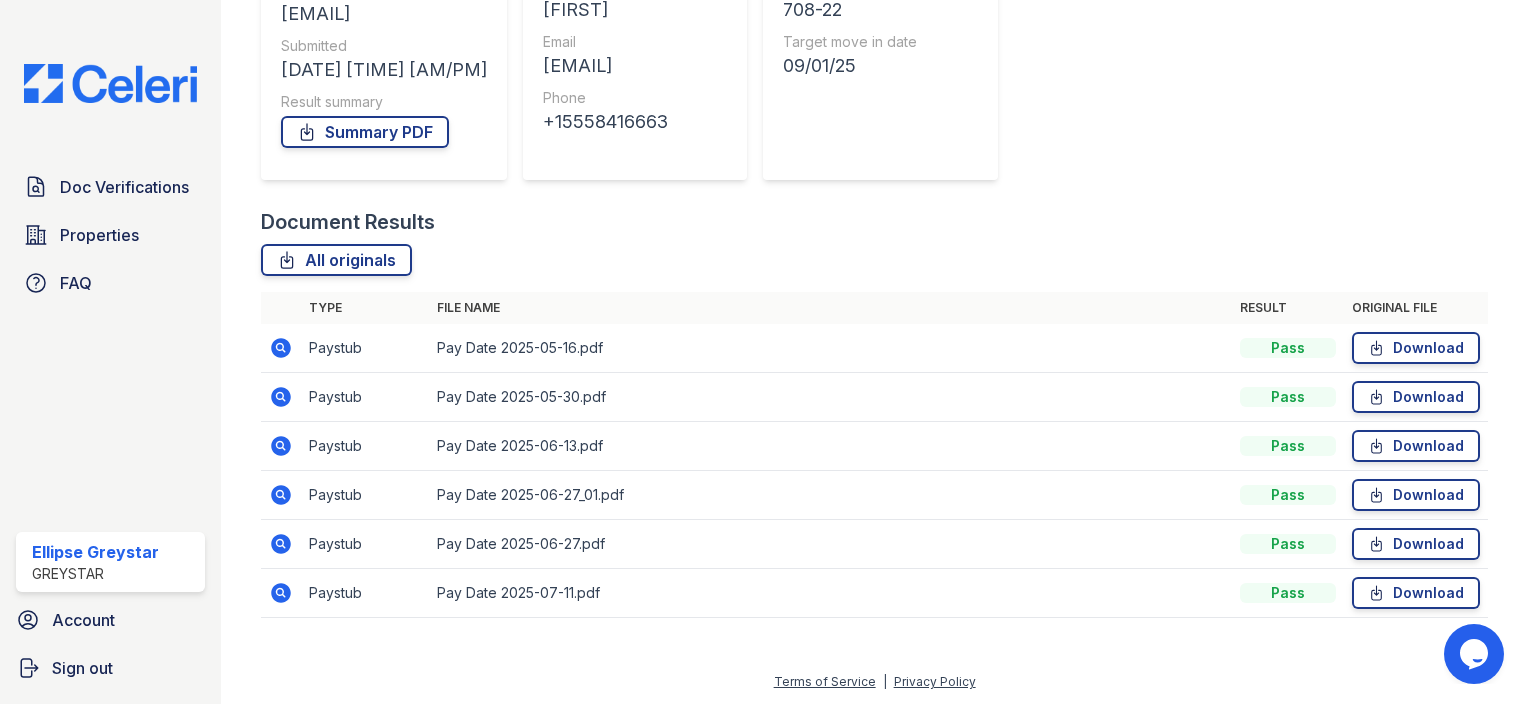 click 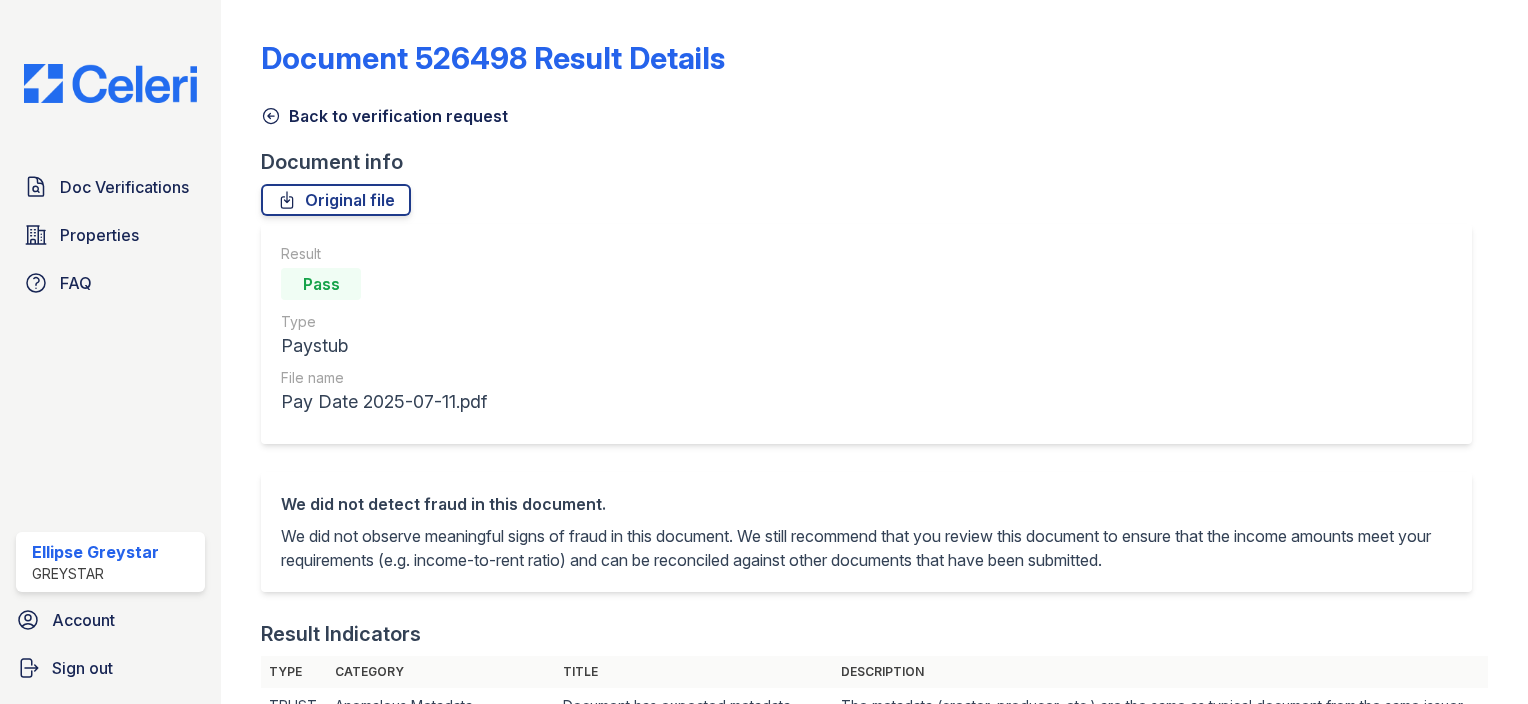 scroll, scrollTop: 0, scrollLeft: 0, axis: both 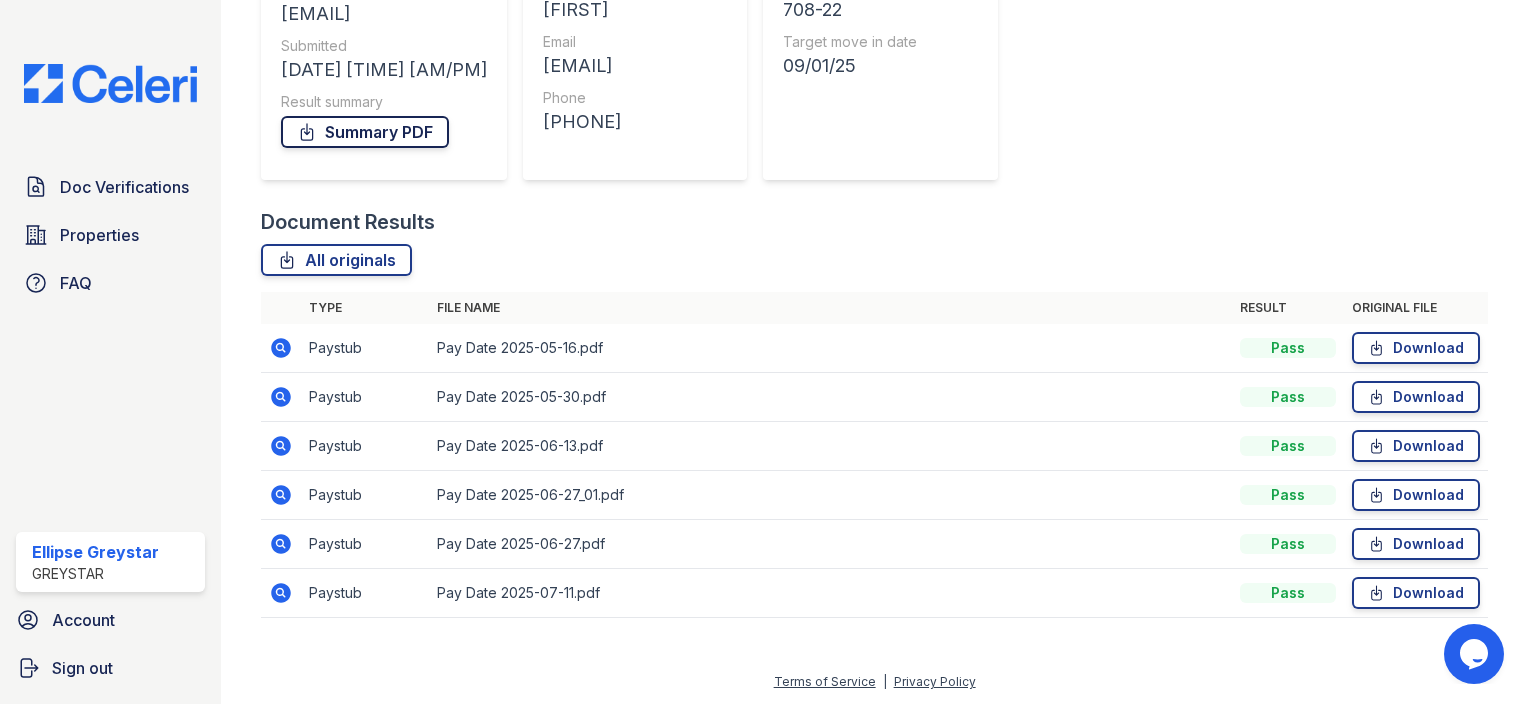 click on "Summary PDF" at bounding box center (365, 132) 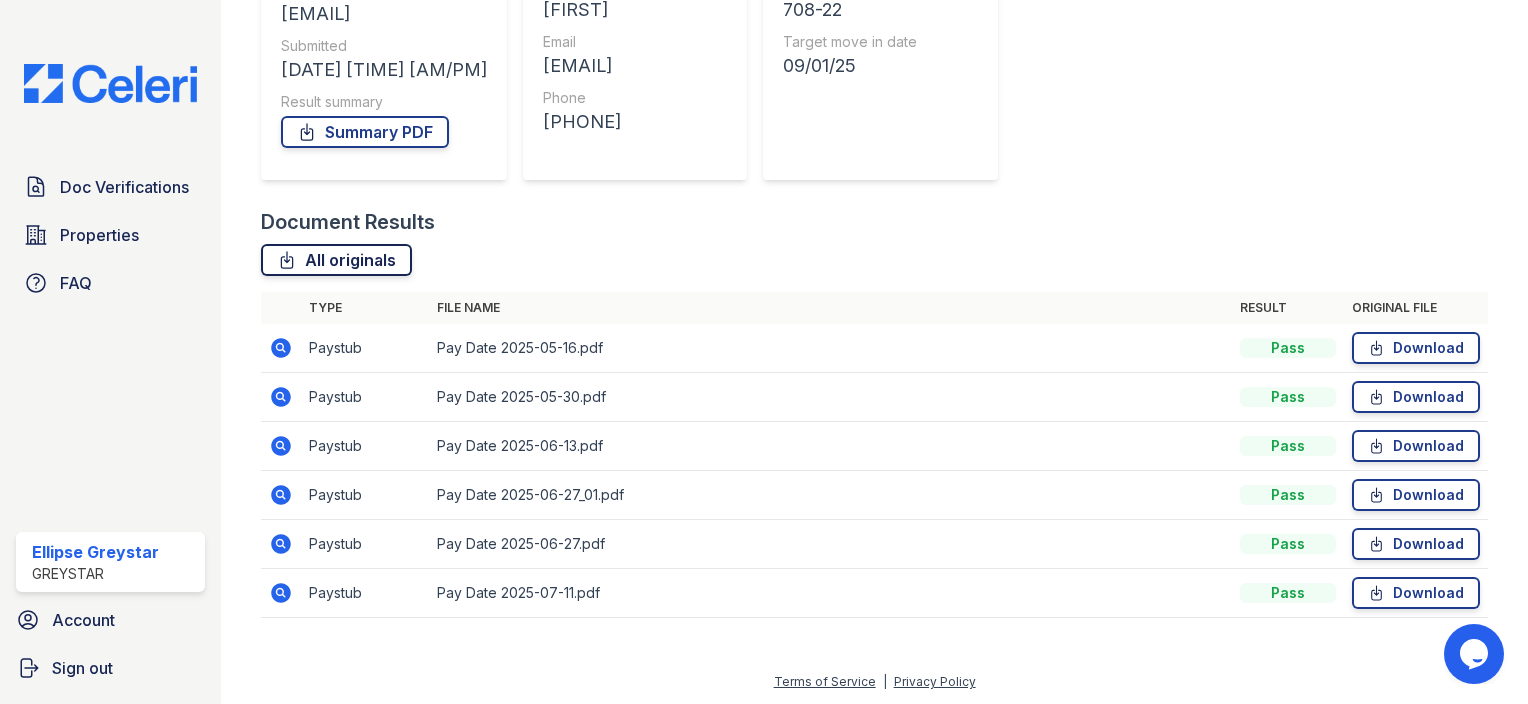 click on "All originals" at bounding box center (336, 260) 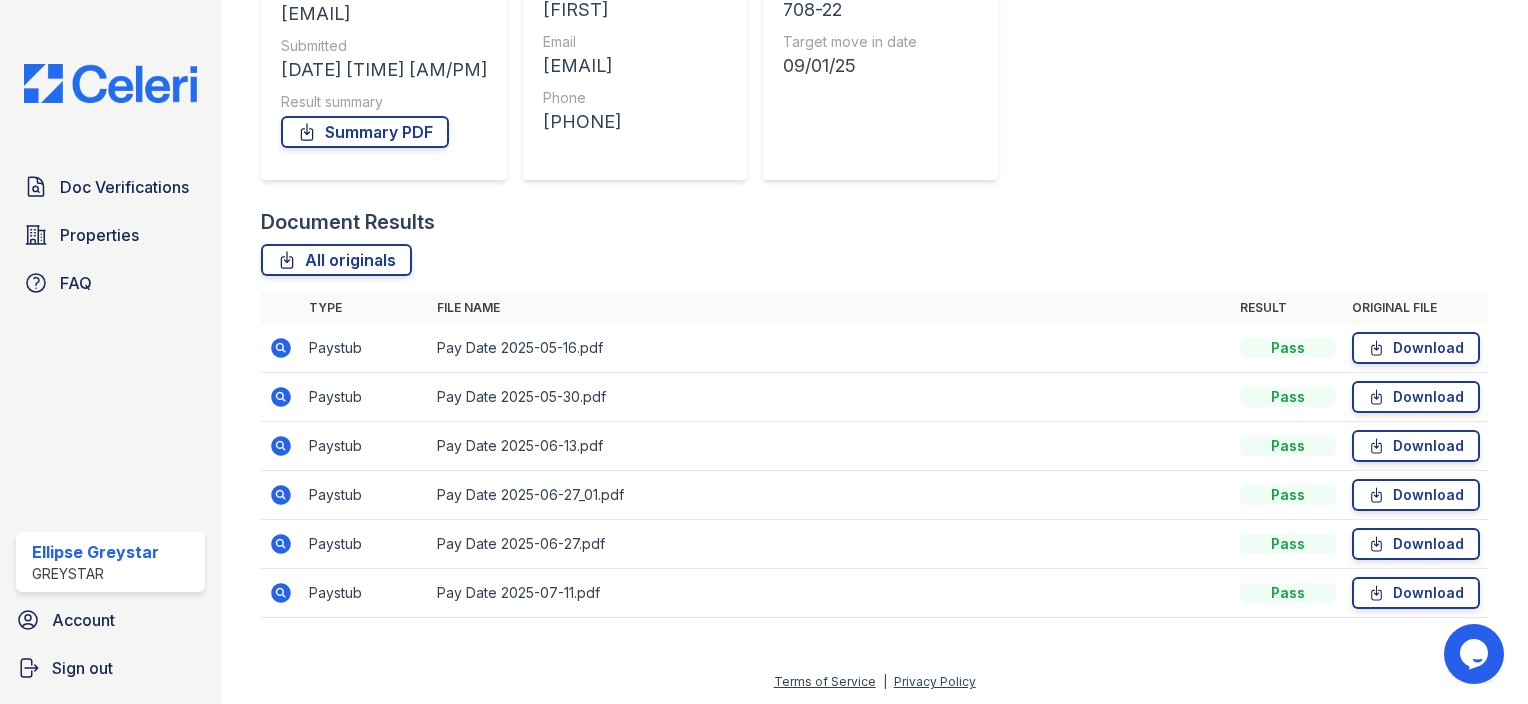 click on "Document Results" at bounding box center [874, 222] 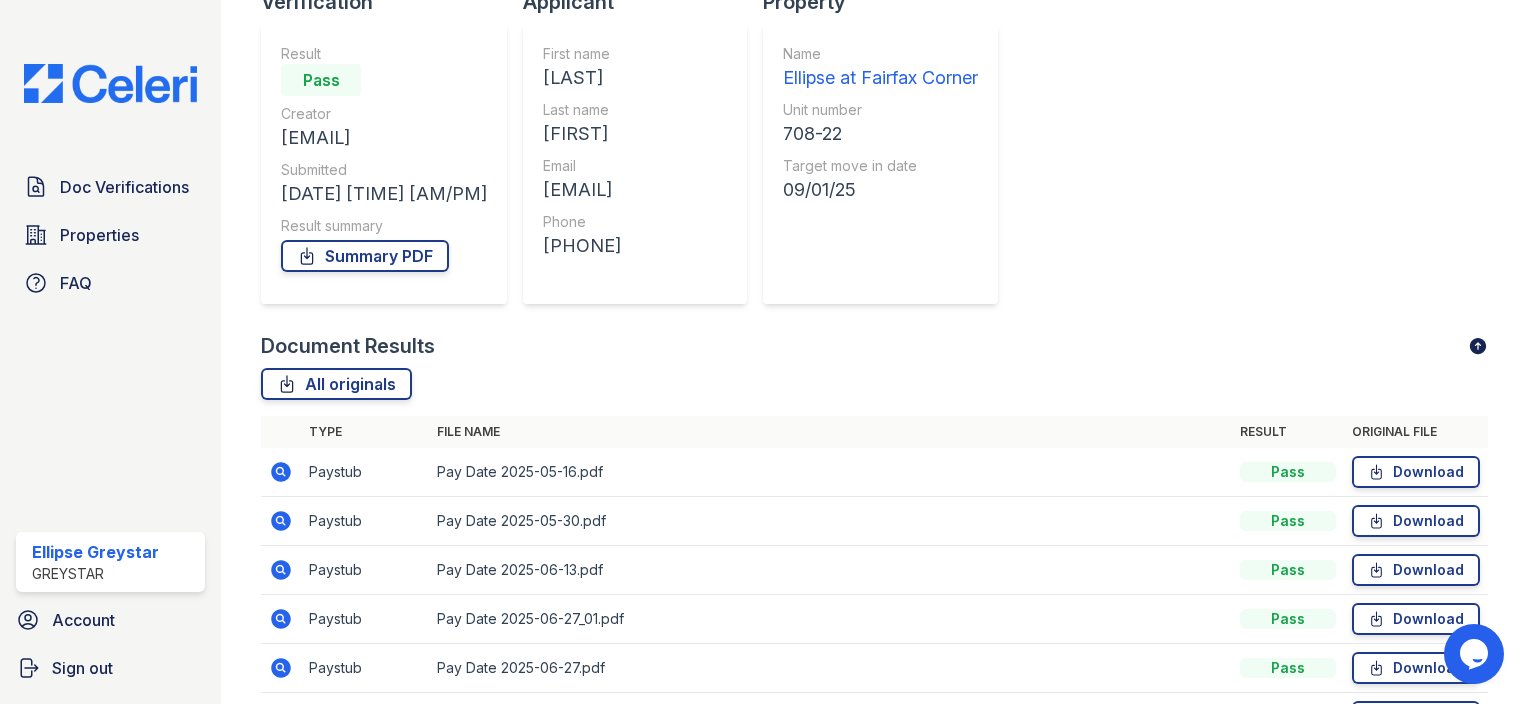 scroll, scrollTop: 0, scrollLeft: 0, axis: both 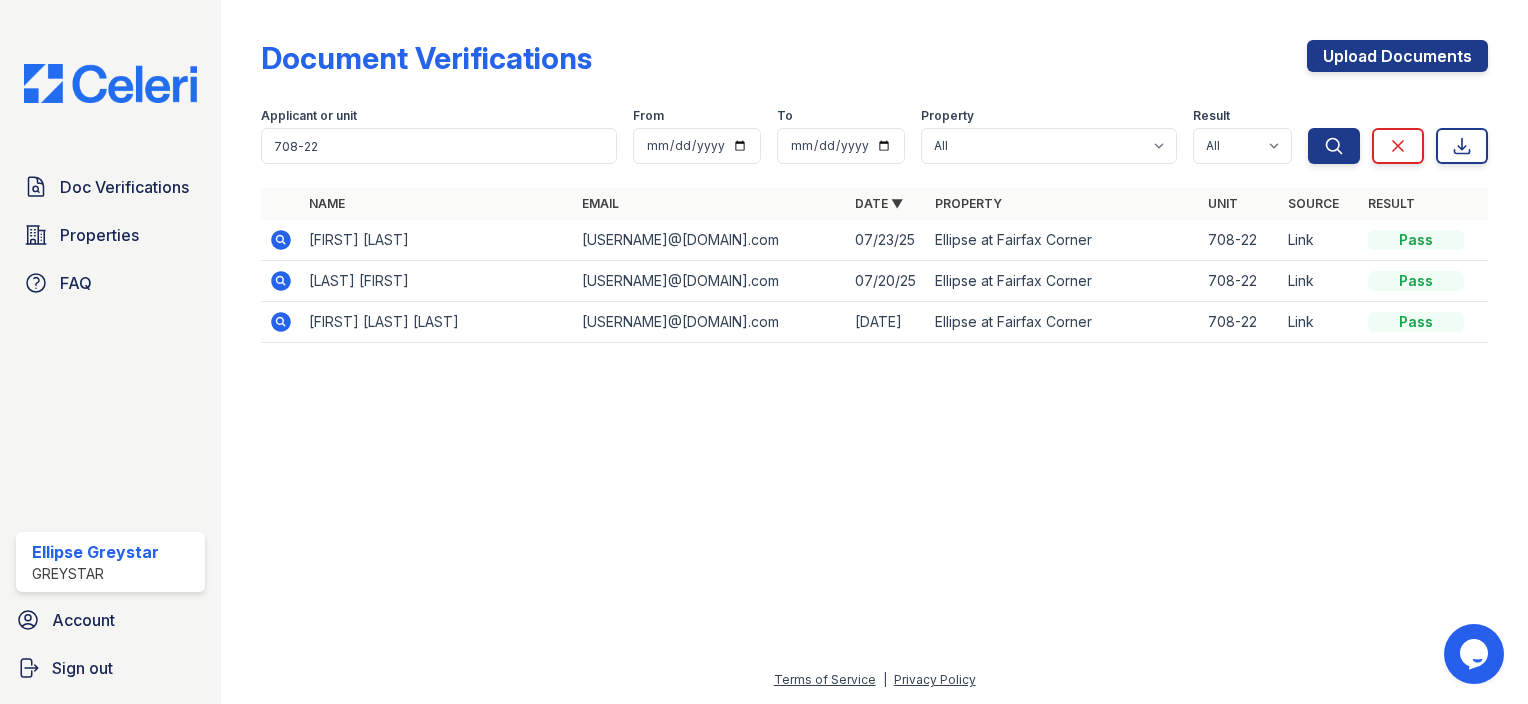click at bounding box center (281, 240) 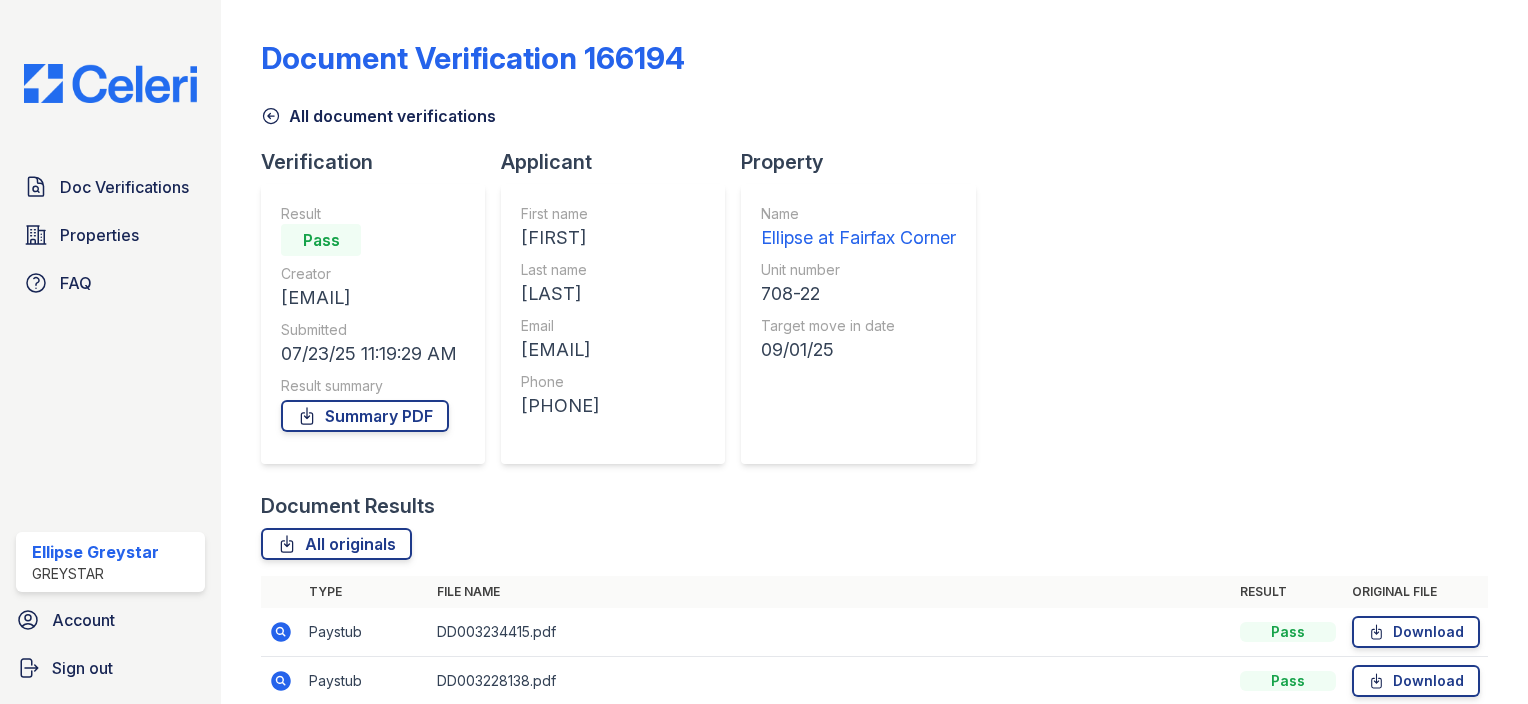 scroll, scrollTop: 0, scrollLeft: 0, axis: both 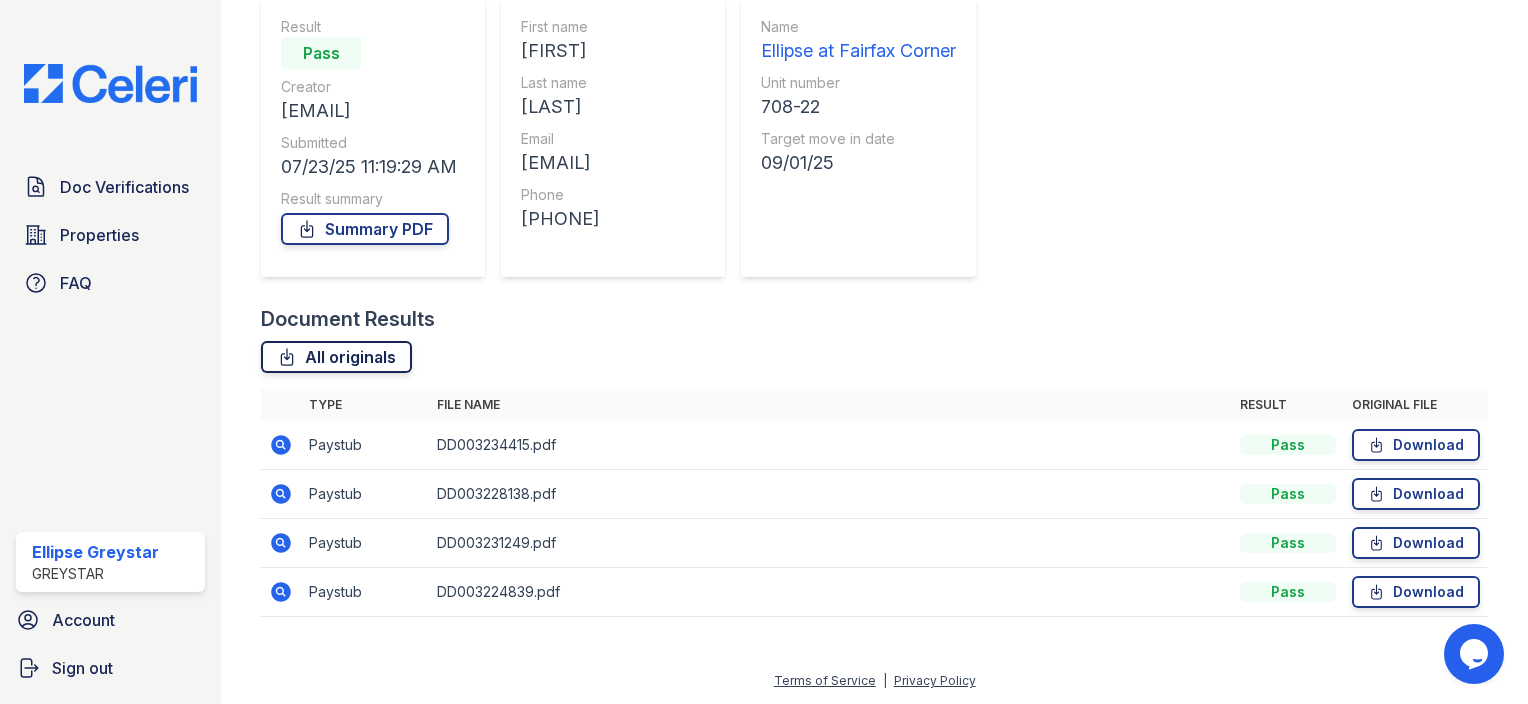 click on "All originals" at bounding box center [336, 357] 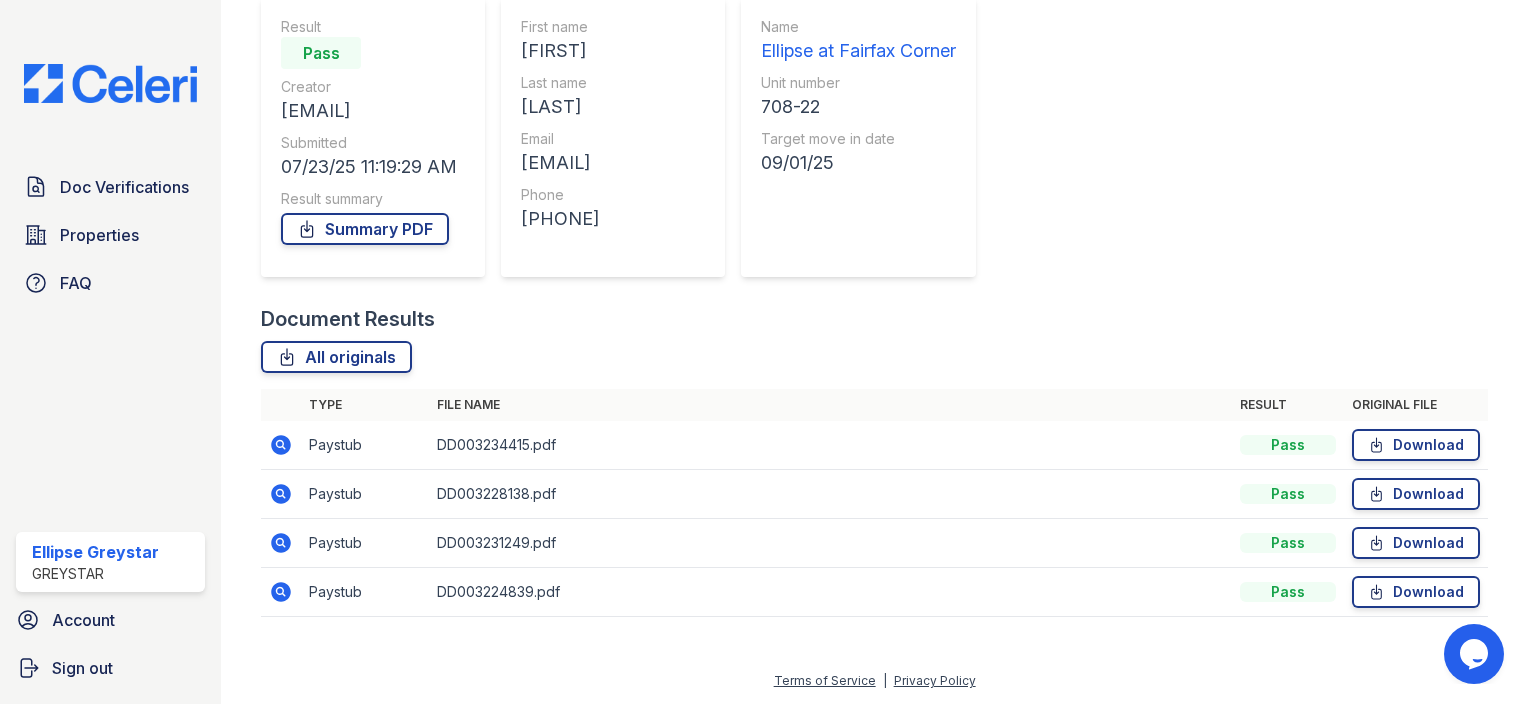 click on "First name
Zachary
Last name
Bennett
Email
zach.bennett930@gmail.com
Phone
+18049140591" at bounding box center (560, 137) 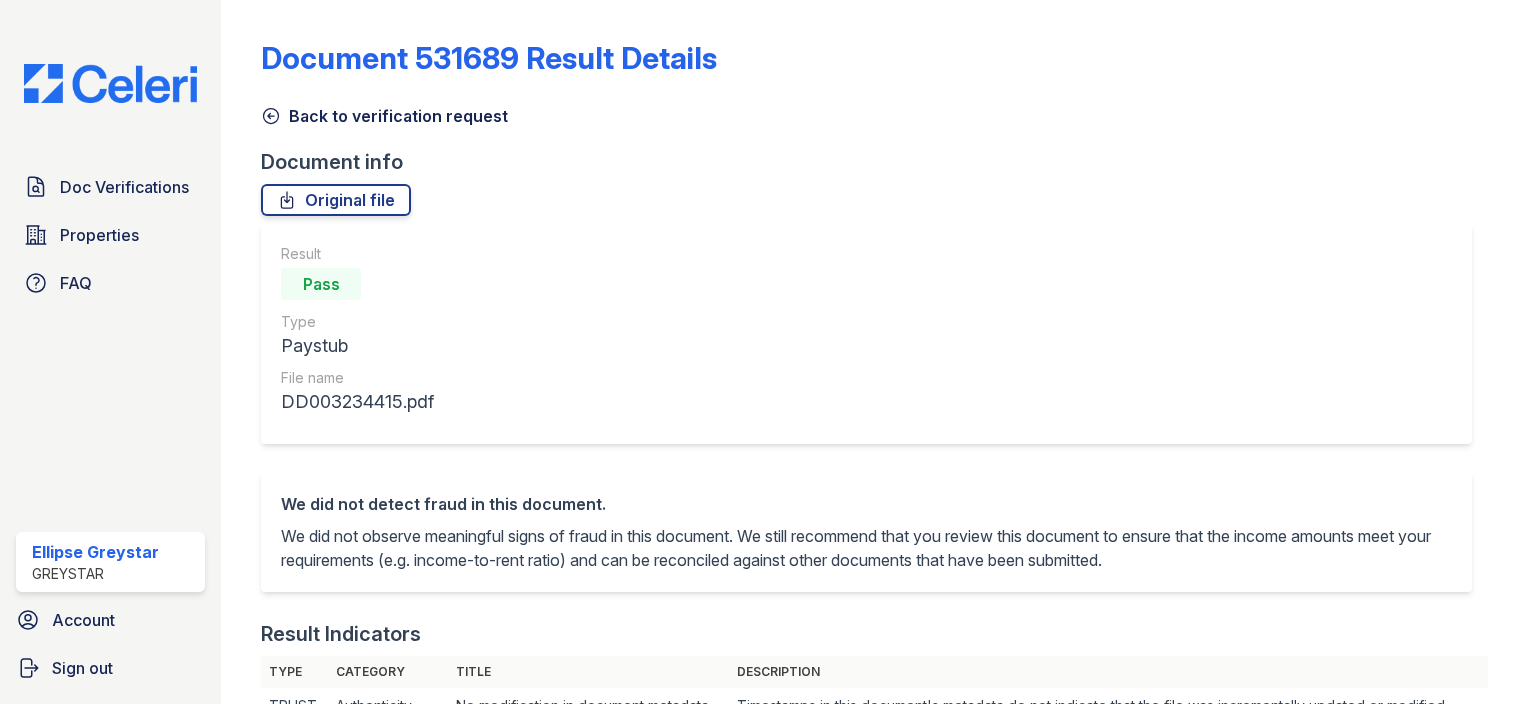 scroll, scrollTop: 0, scrollLeft: 0, axis: both 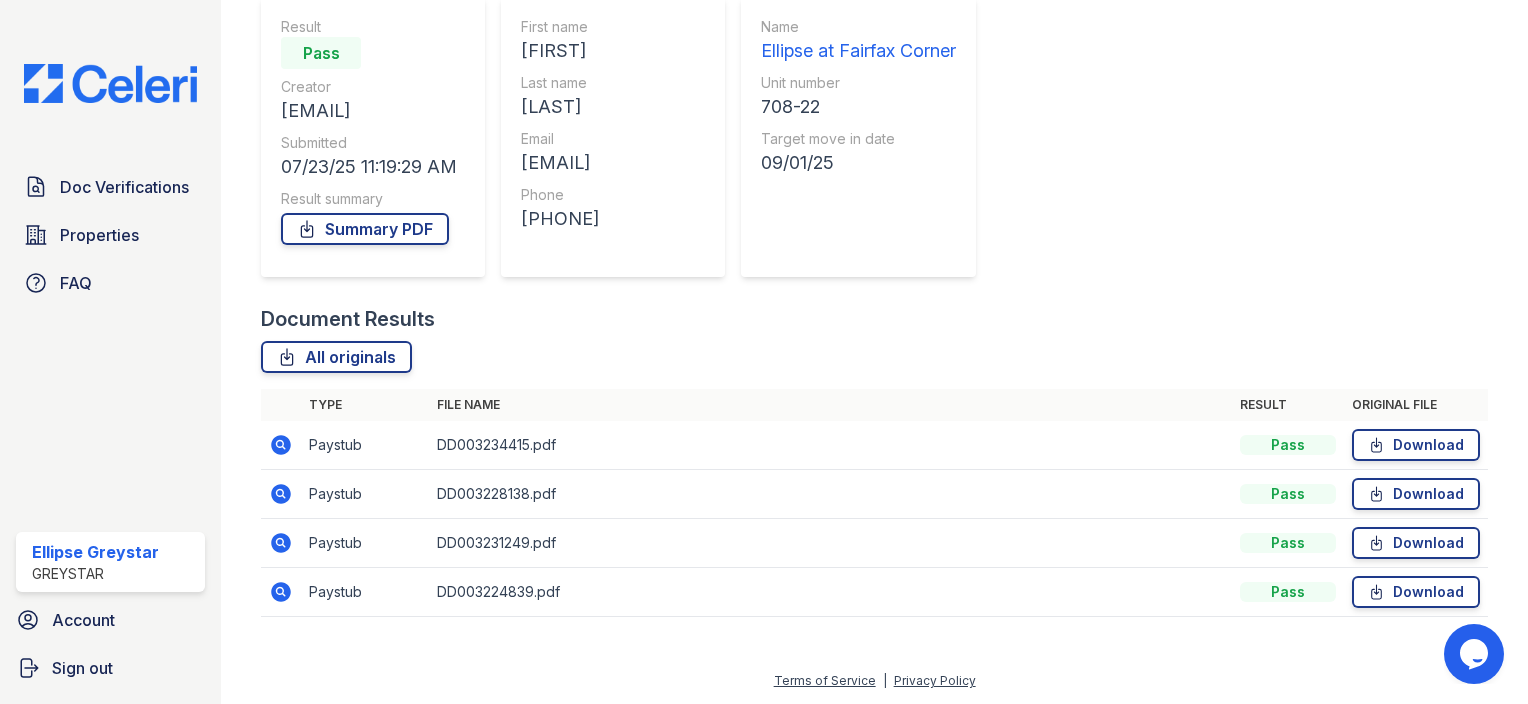 click 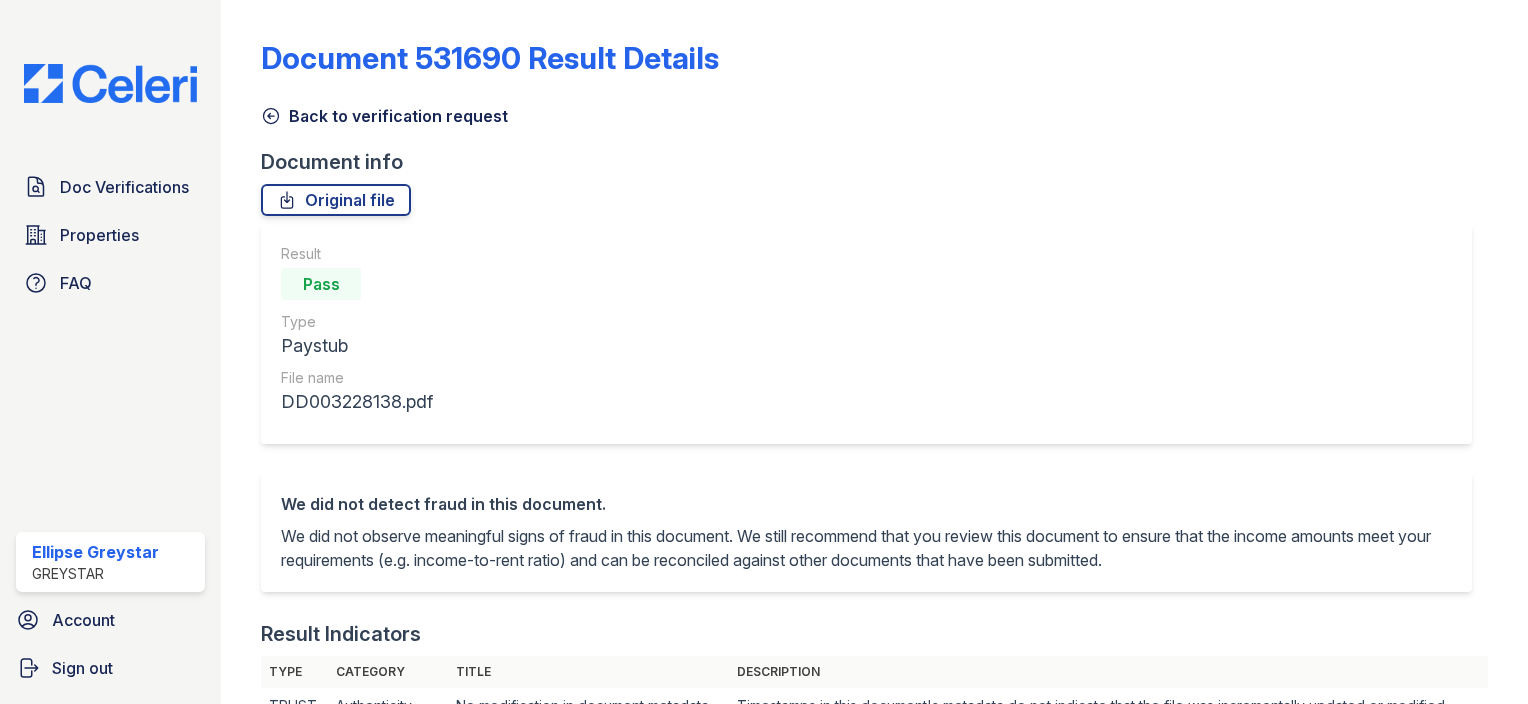 scroll, scrollTop: 0, scrollLeft: 0, axis: both 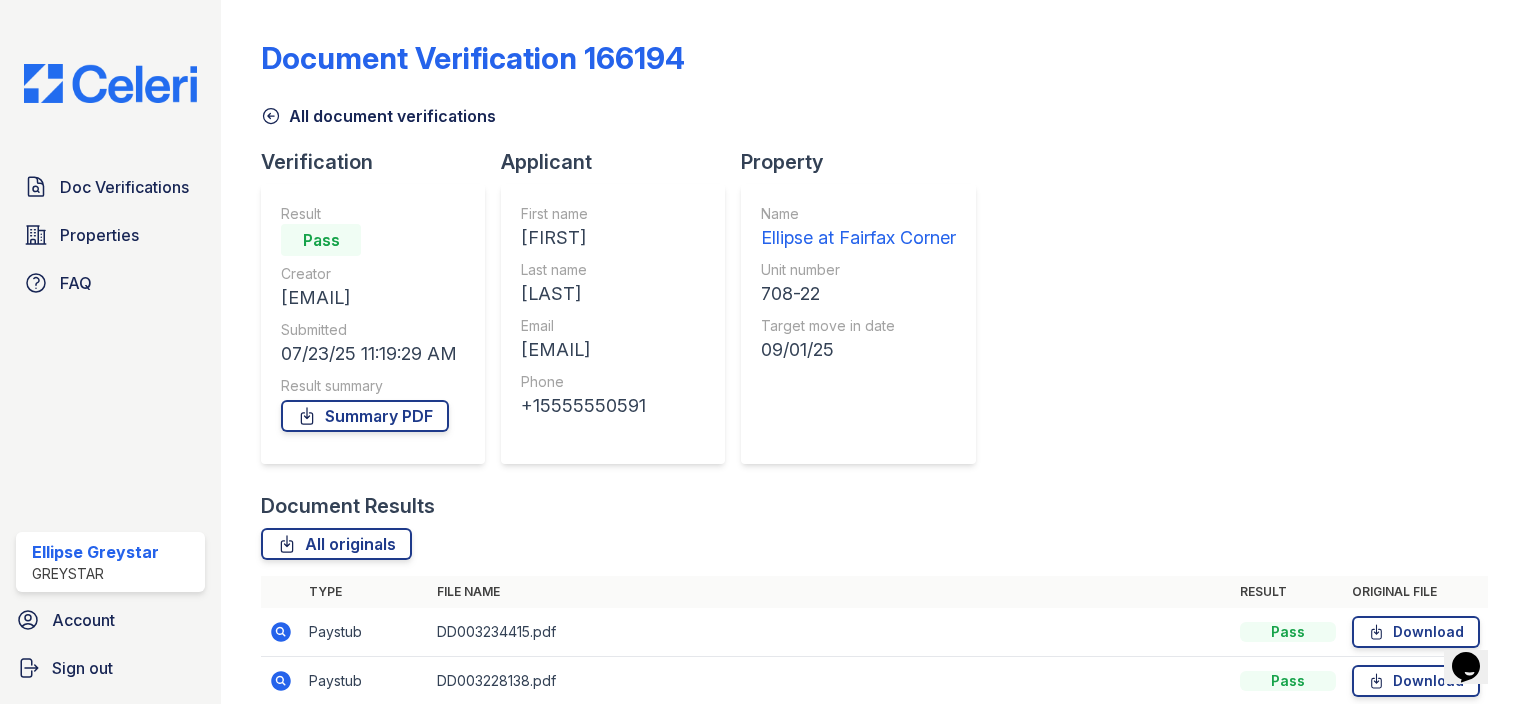 click on "DD003234415.pdf" at bounding box center [830, 632] 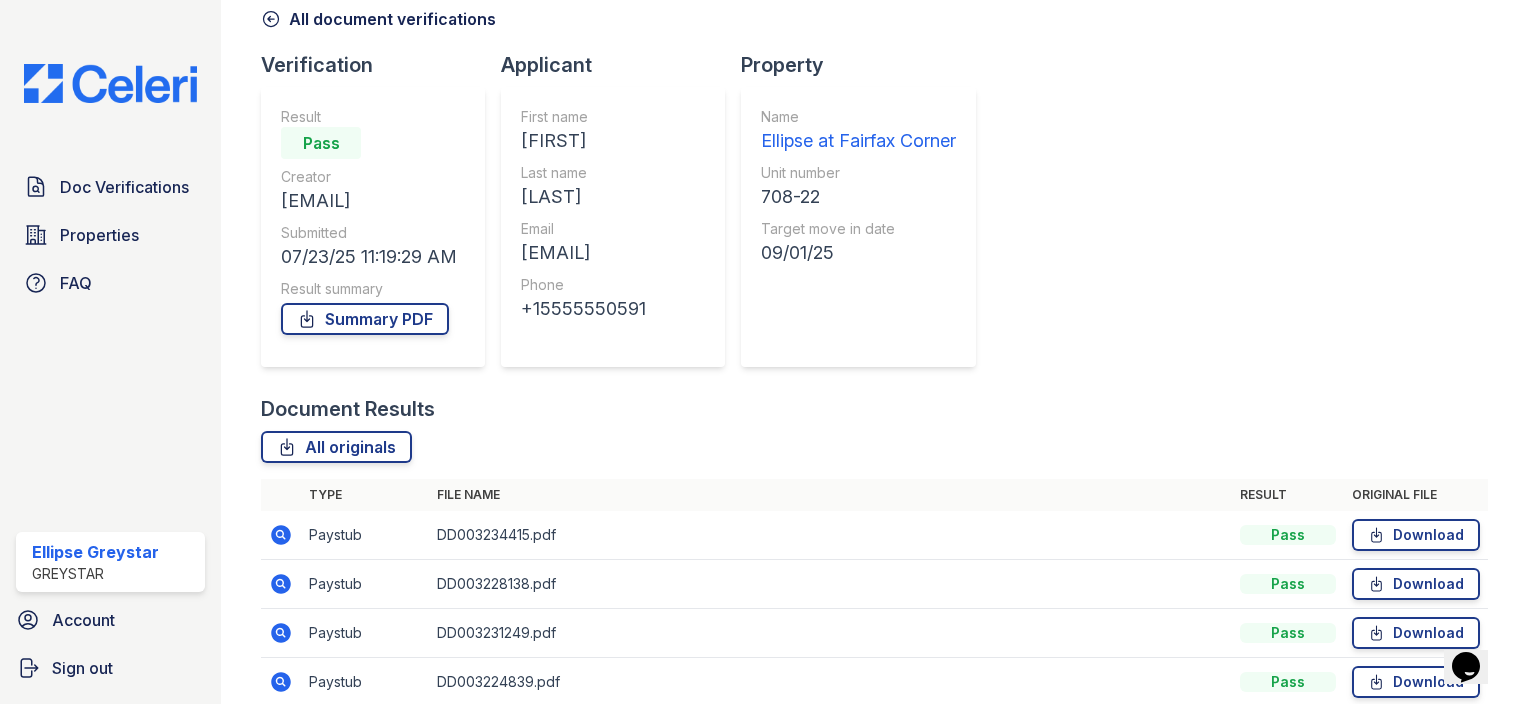 scroll, scrollTop: 187, scrollLeft: 0, axis: vertical 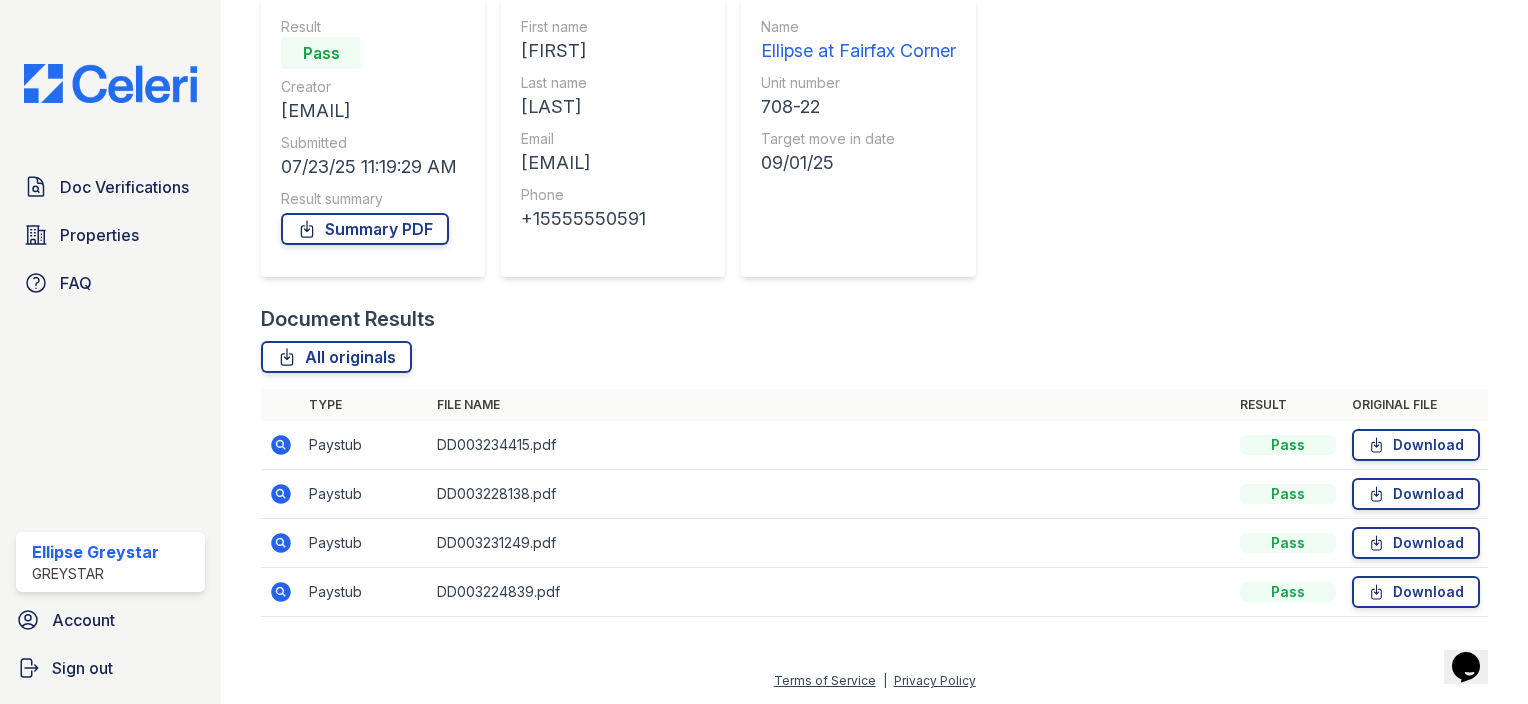 click 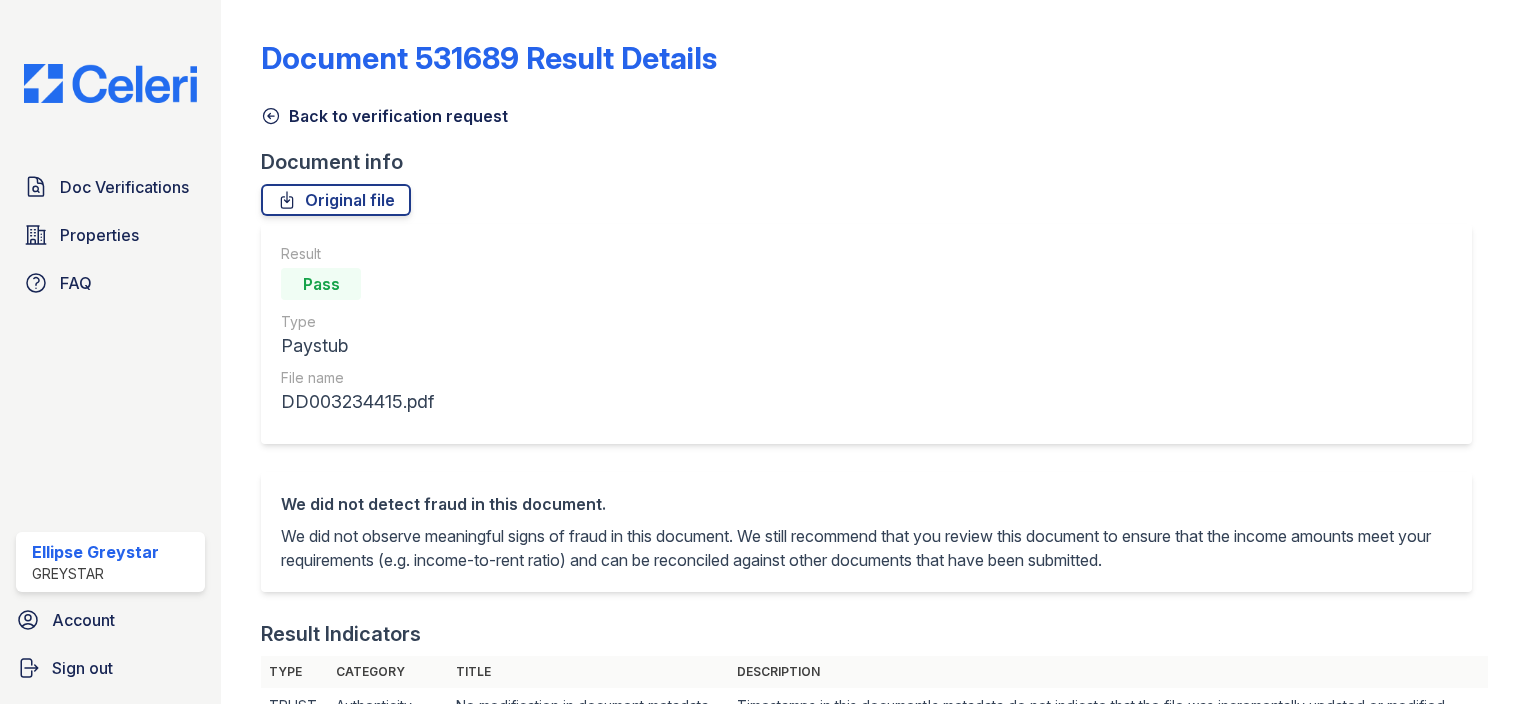 scroll, scrollTop: 0, scrollLeft: 0, axis: both 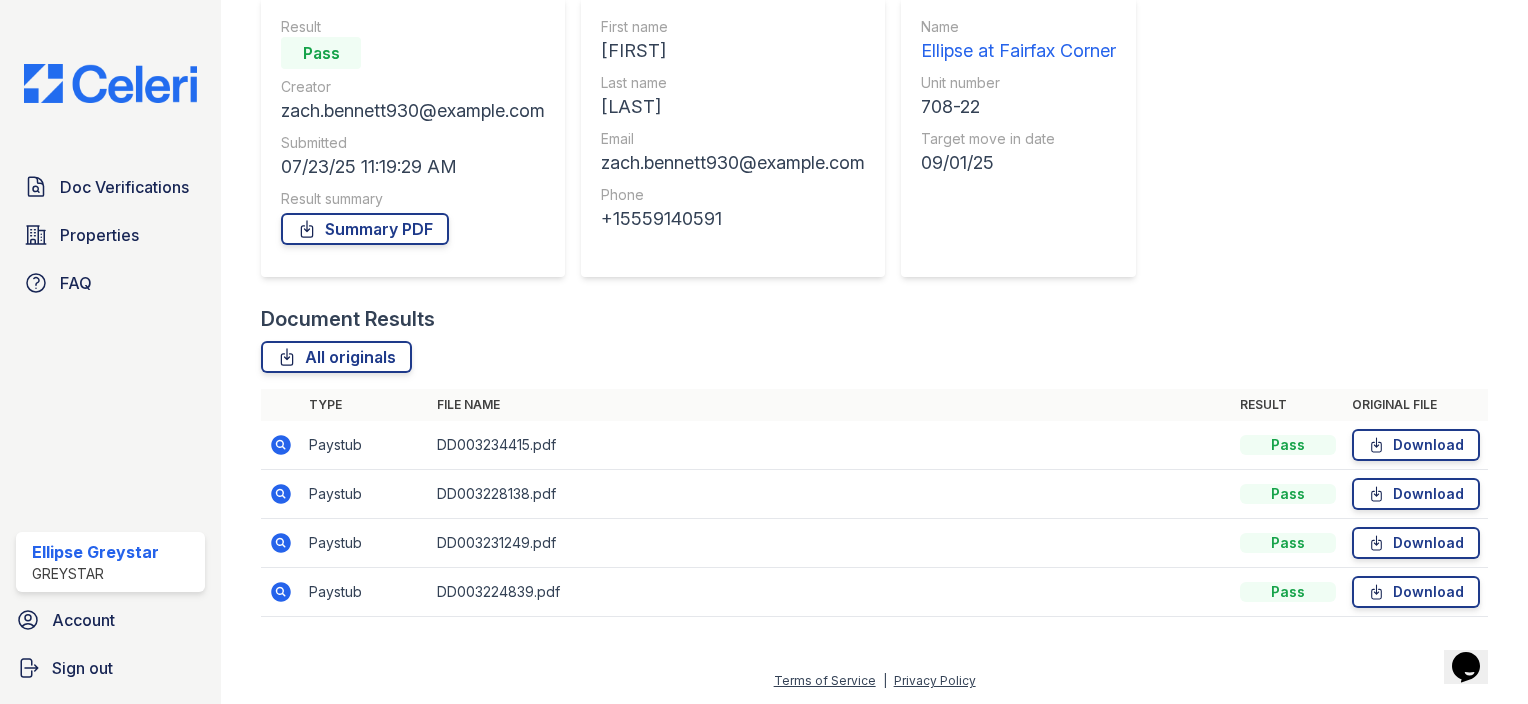 click 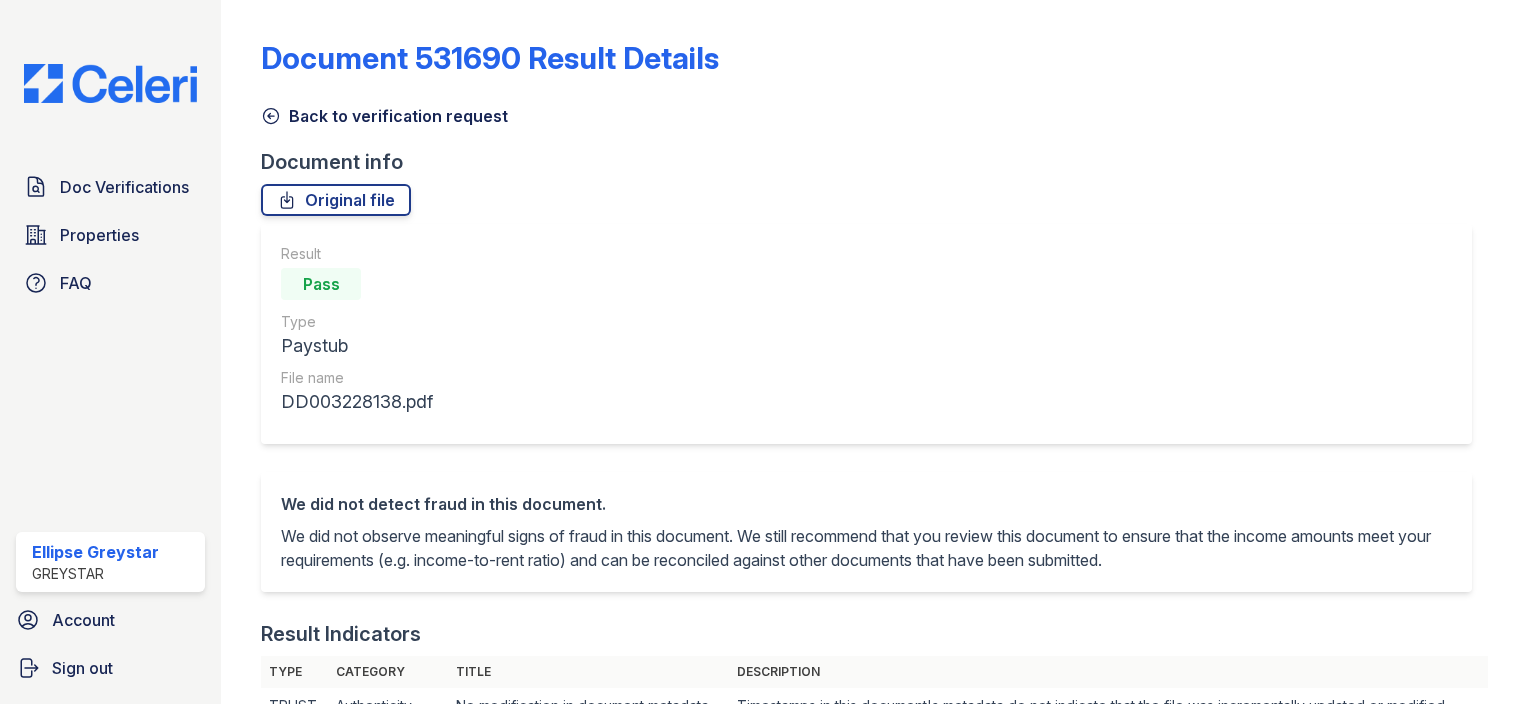 scroll, scrollTop: 0, scrollLeft: 0, axis: both 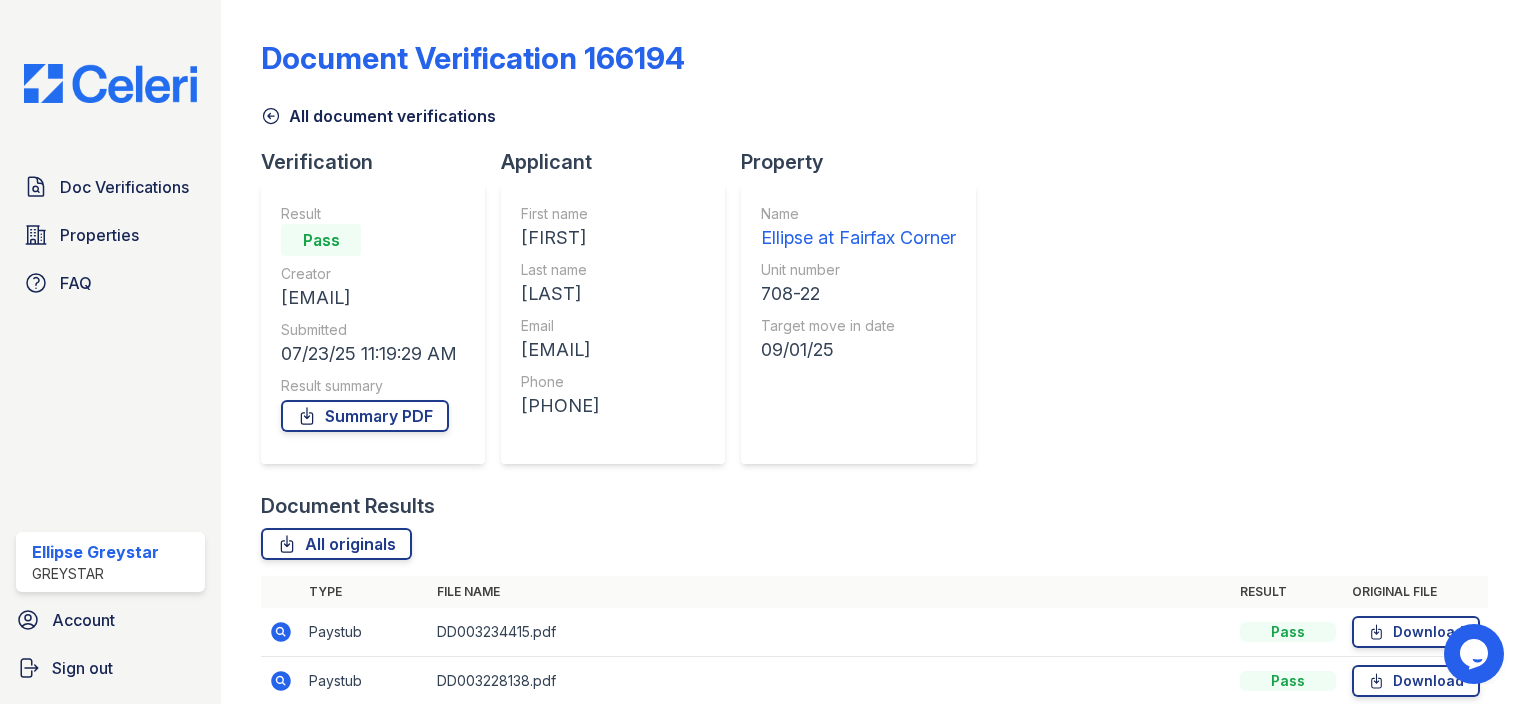 drag, startPoint x: 241, startPoint y: 594, endPoint x: 1027, endPoint y: 395, distance: 810.80023 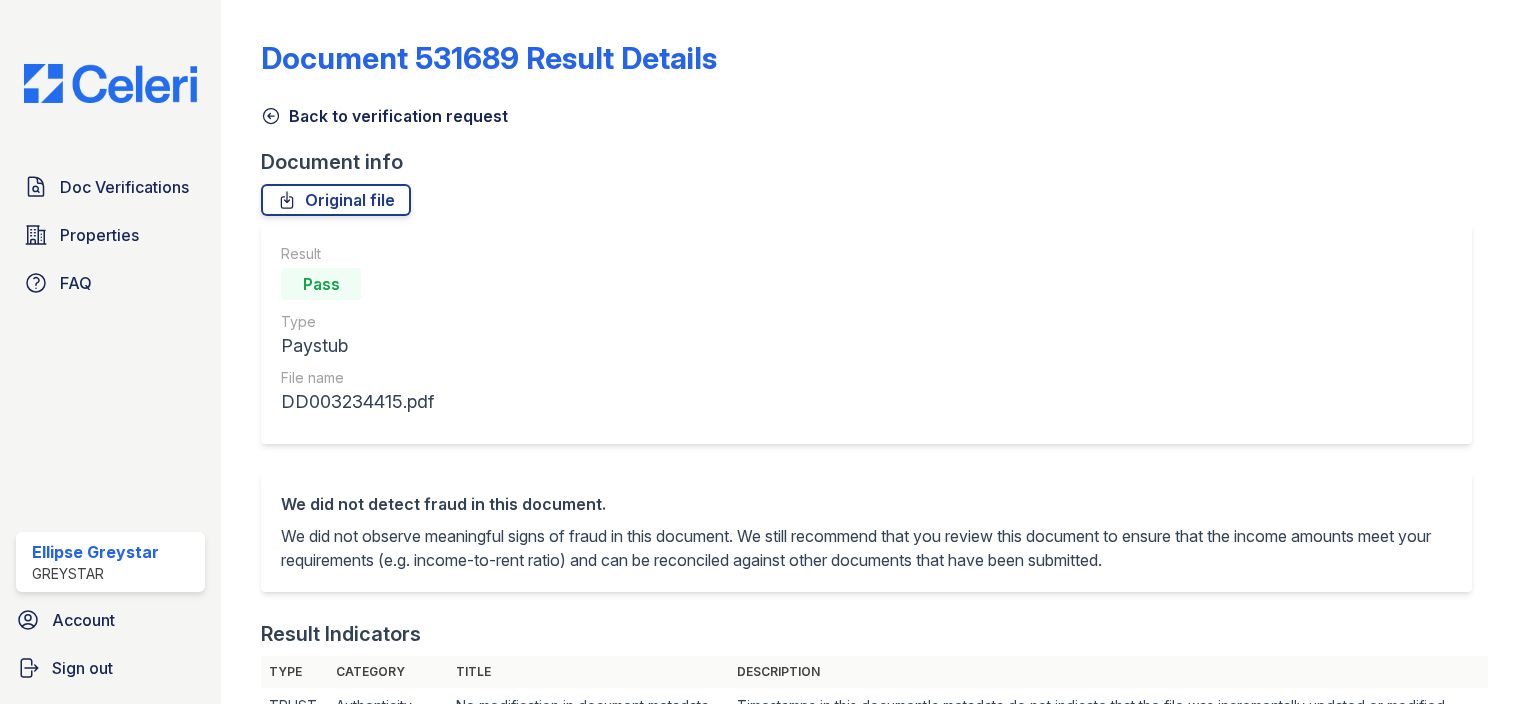 scroll, scrollTop: 0, scrollLeft: 0, axis: both 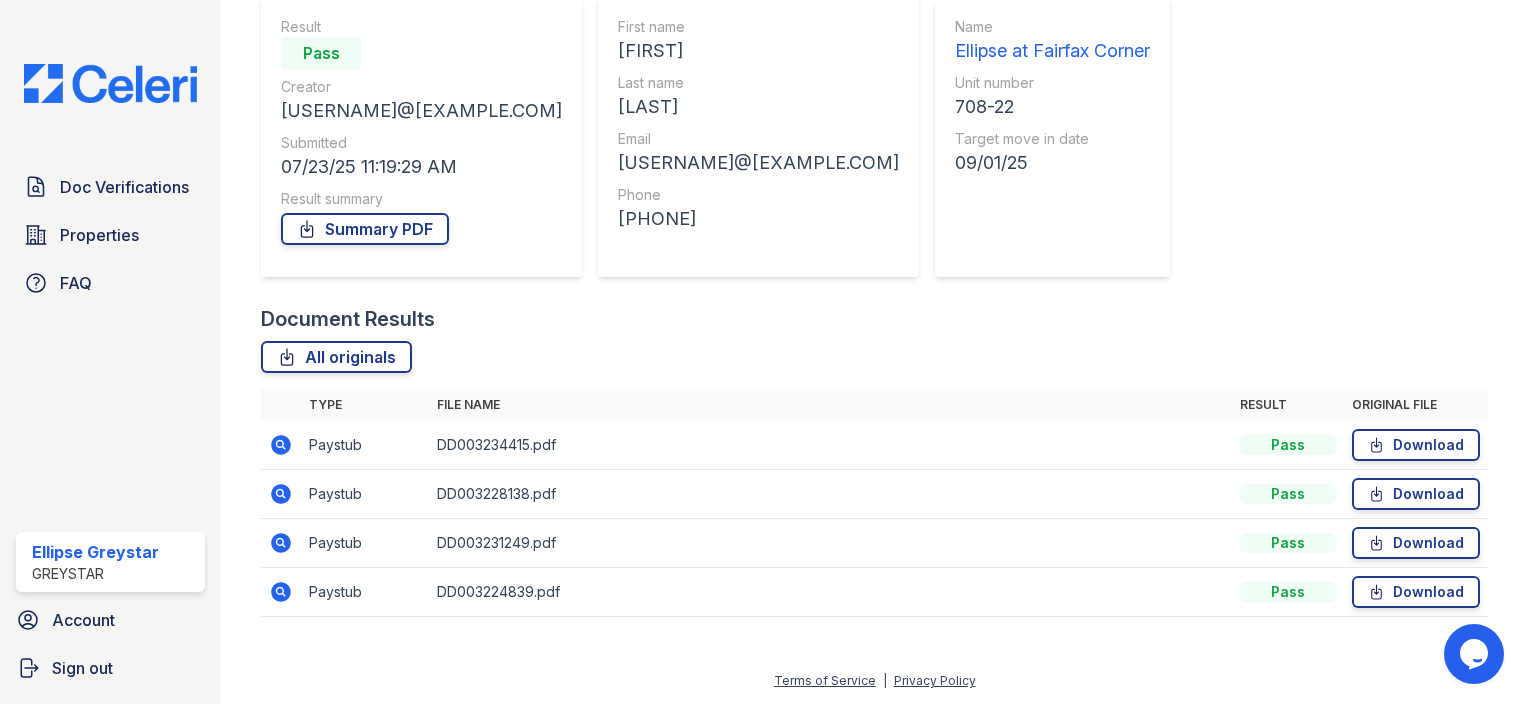 click 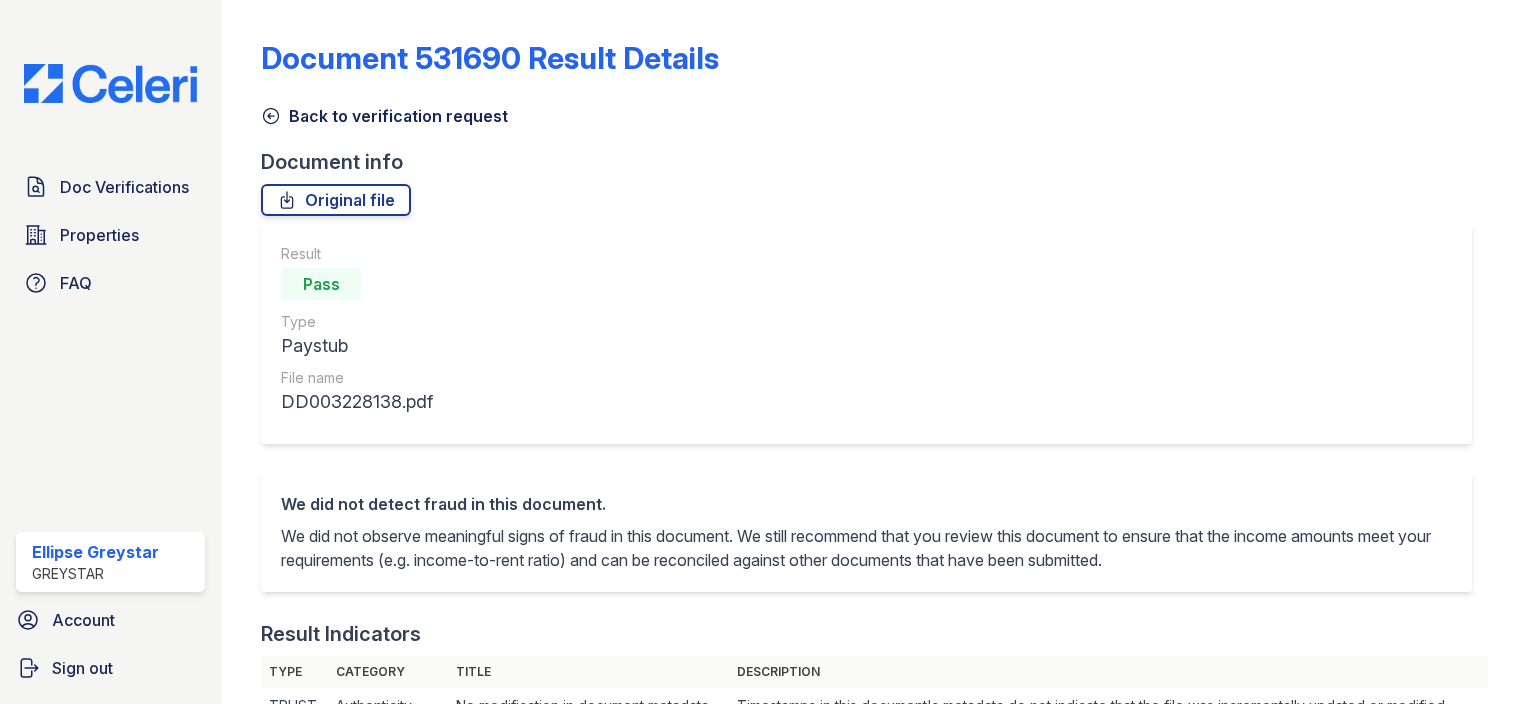 scroll, scrollTop: 0, scrollLeft: 0, axis: both 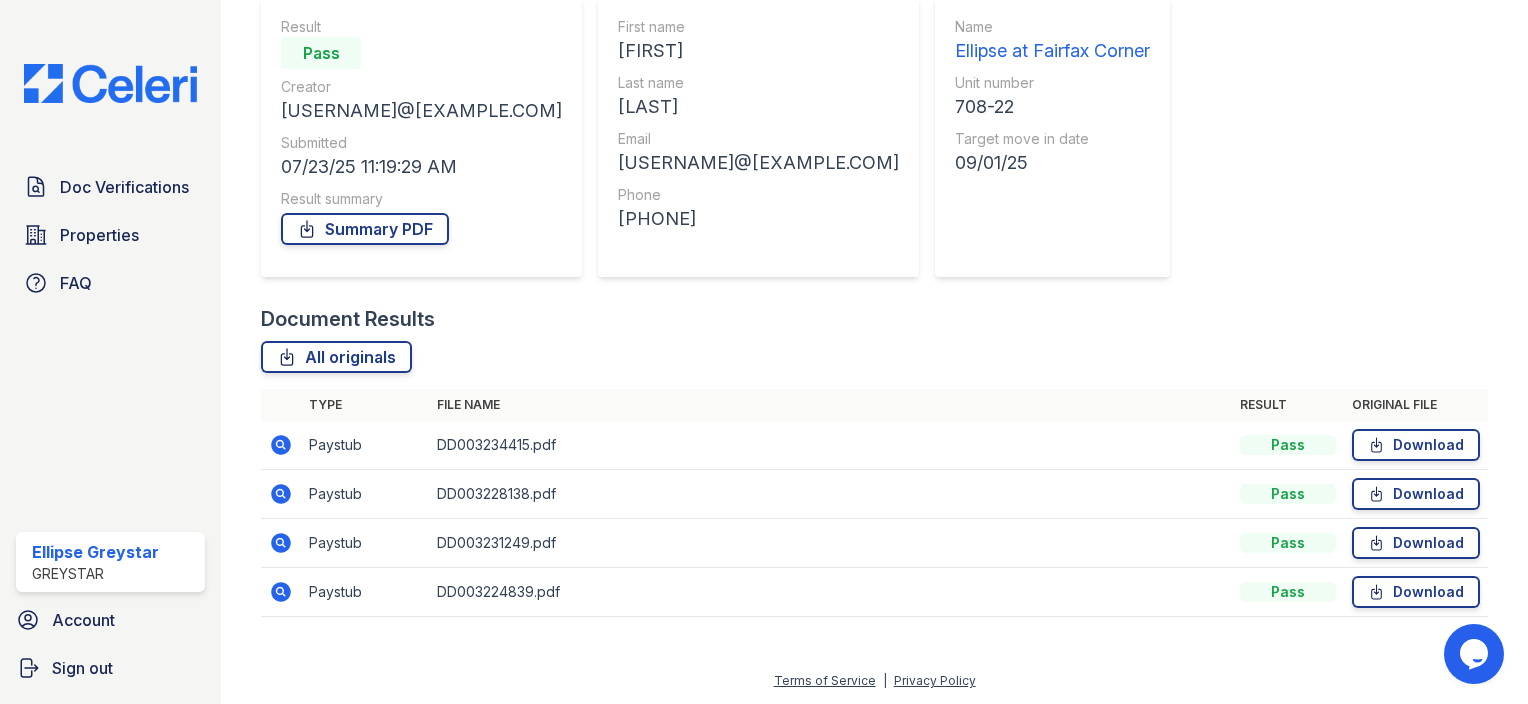 click 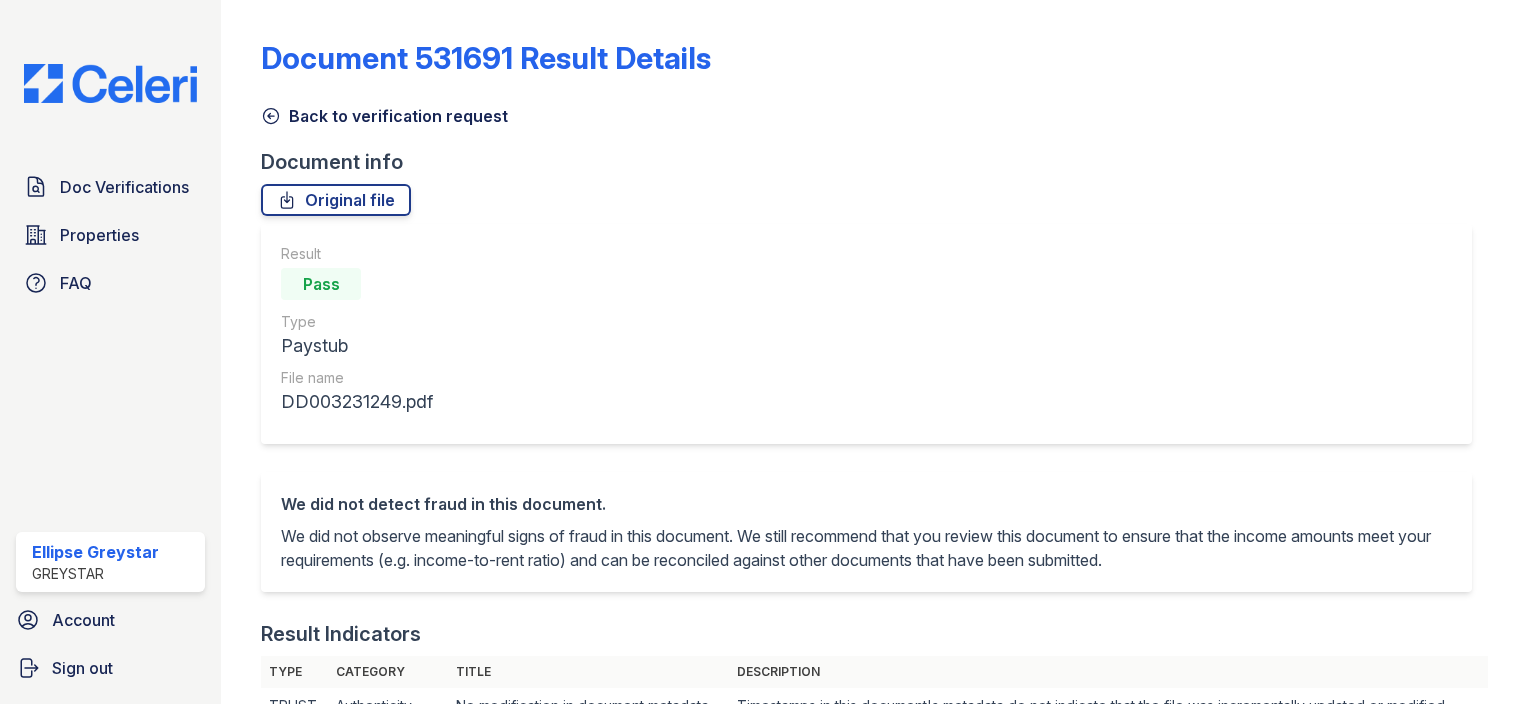 scroll, scrollTop: 0, scrollLeft: 0, axis: both 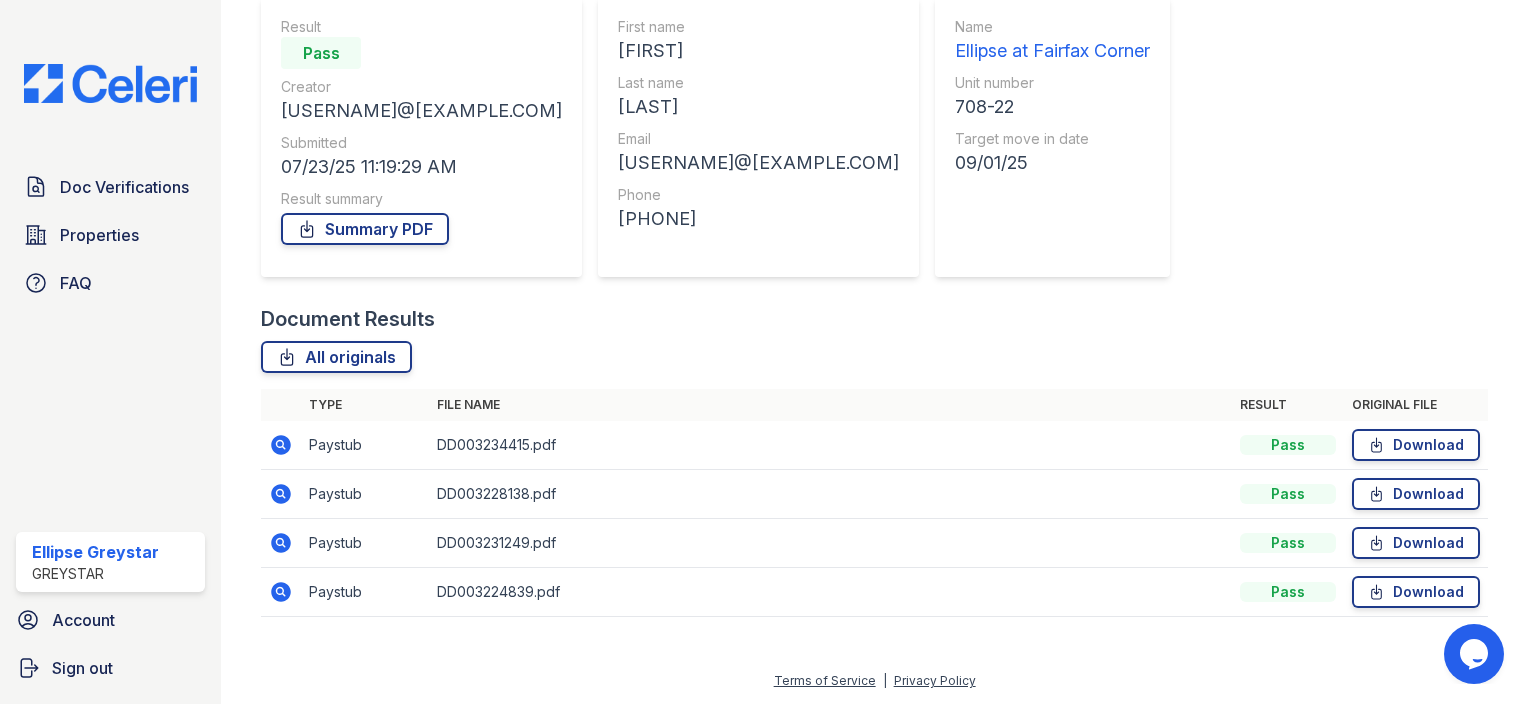 click 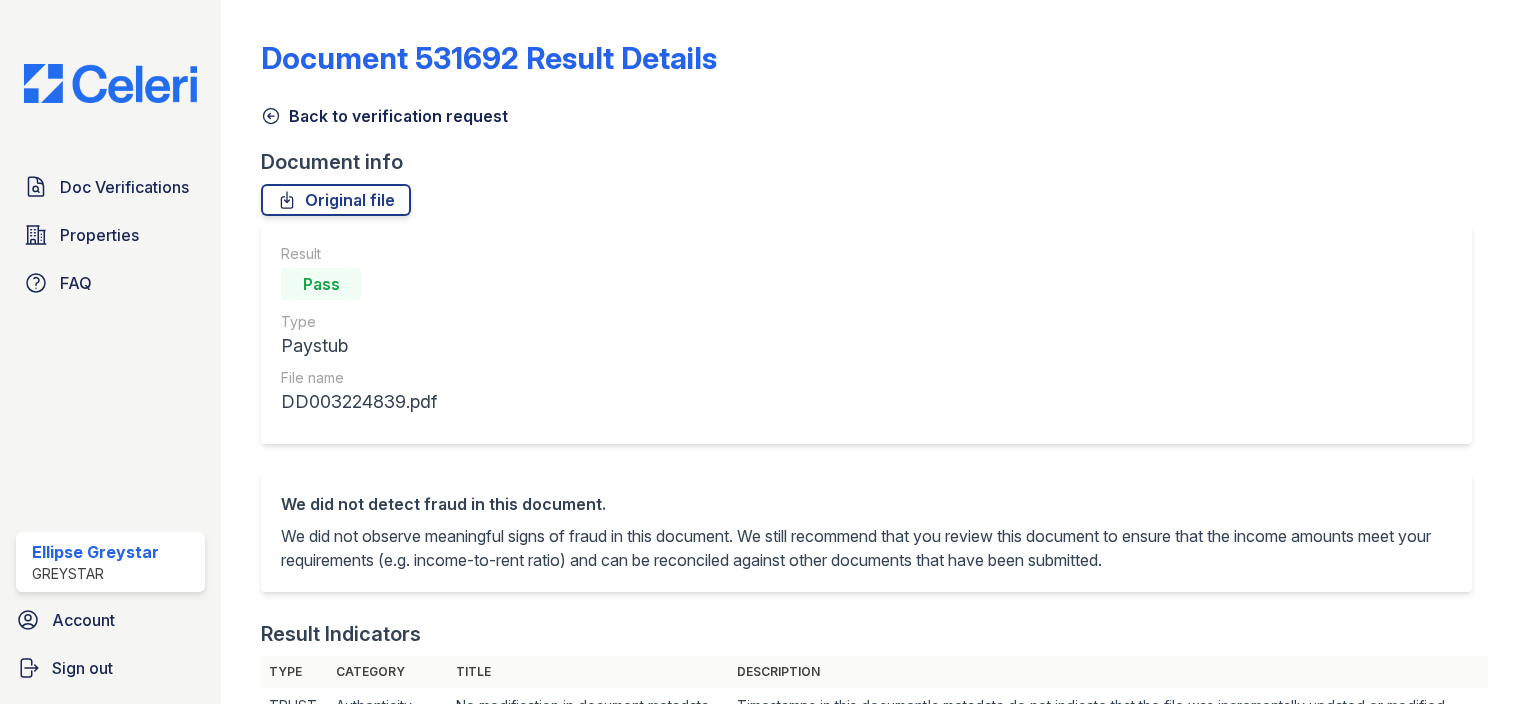 scroll, scrollTop: 0, scrollLeft: 0, axis: both 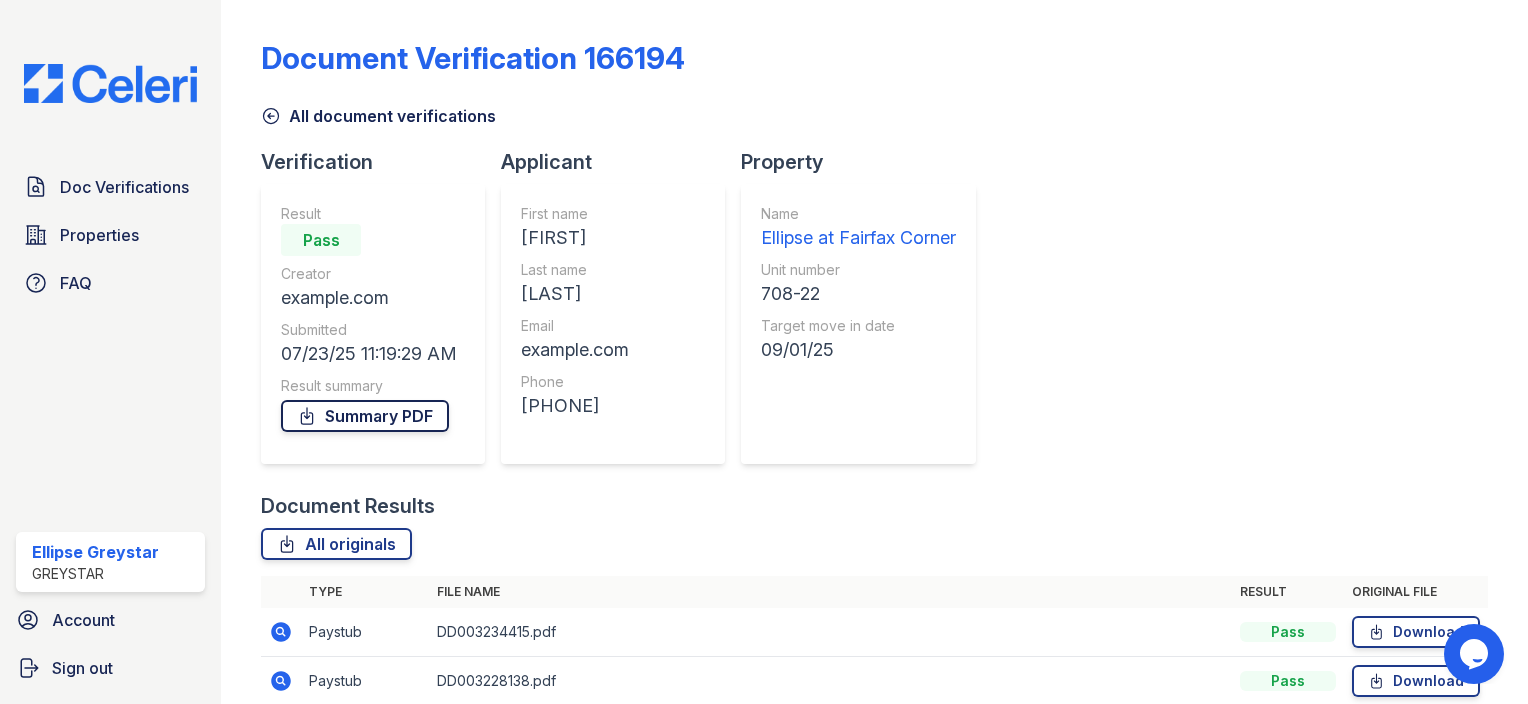 click on "Summary PDF" at bounding box center (365, 416) 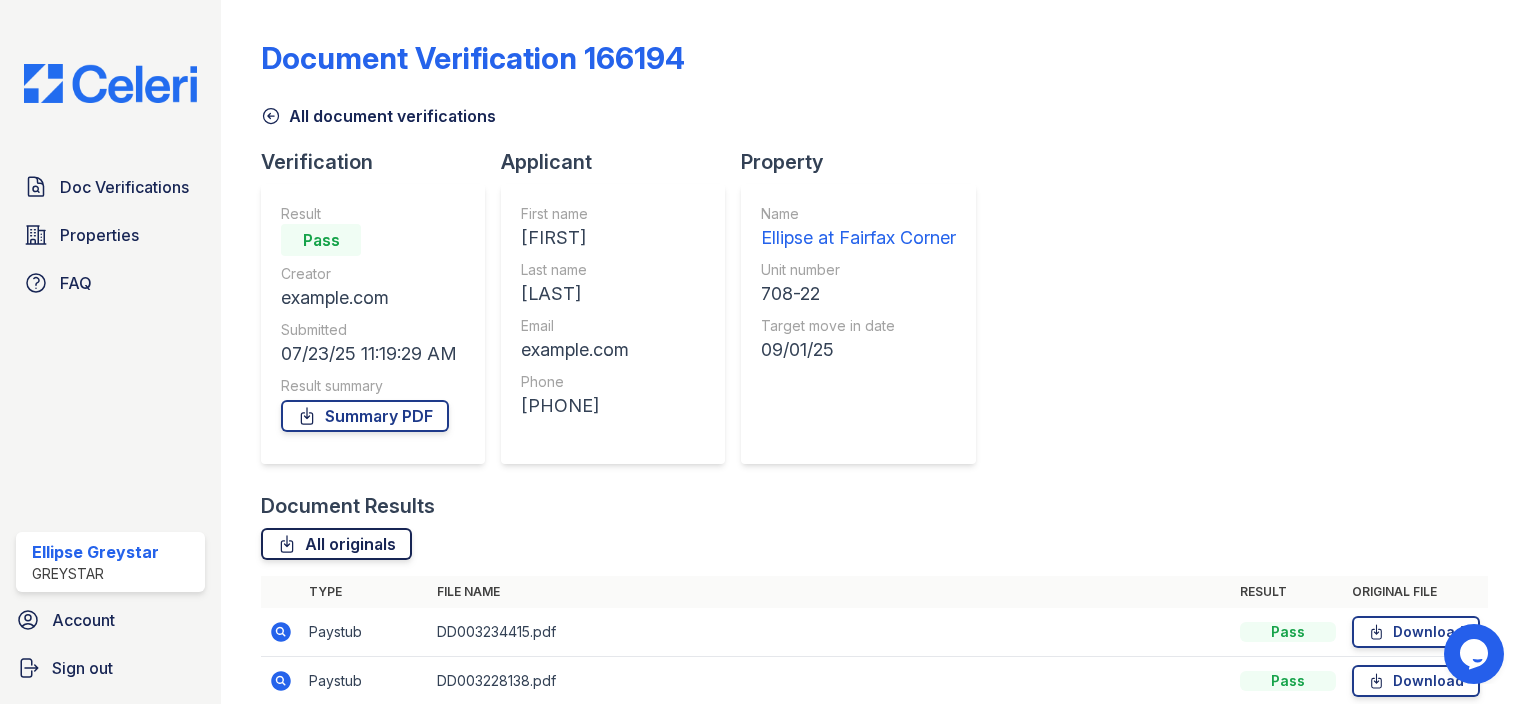 click on "All originals" at bounding box center [336, 544] 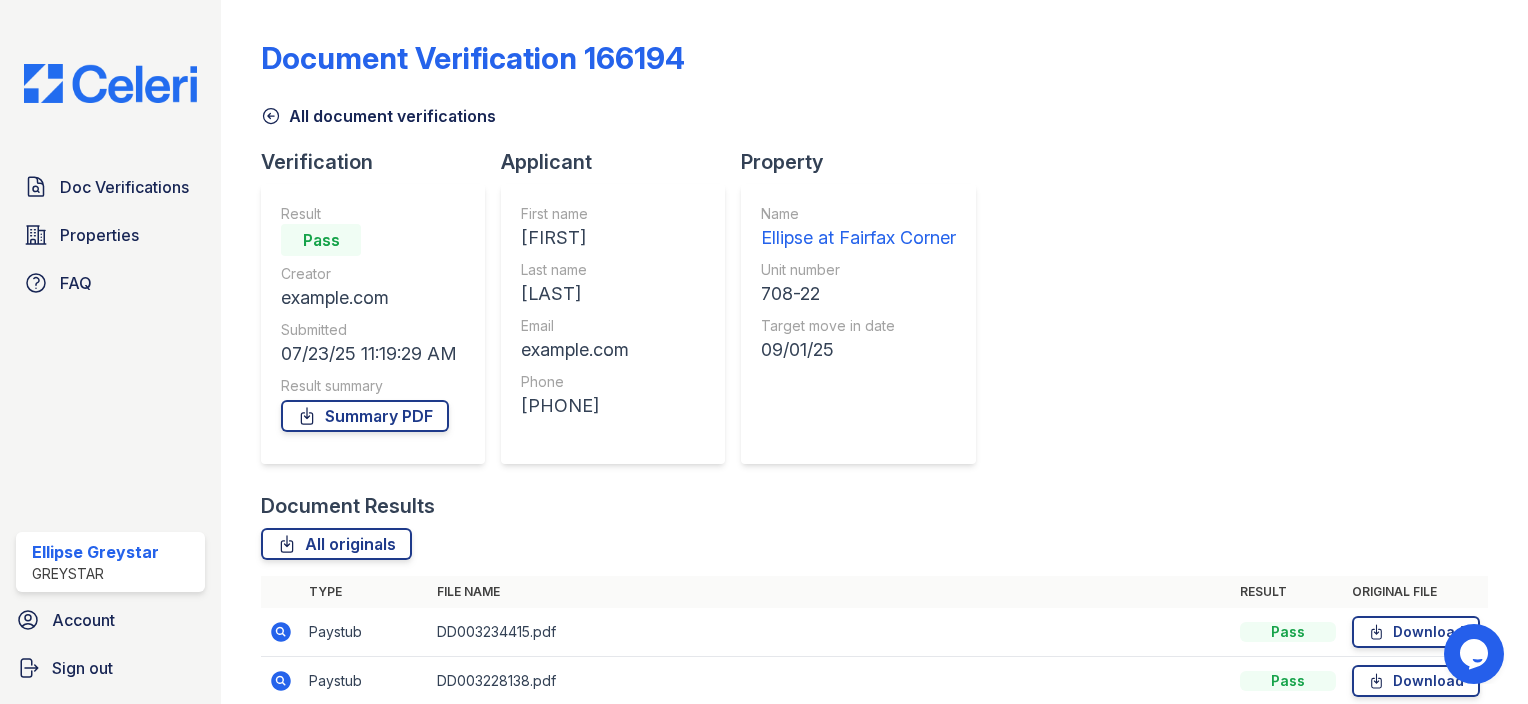 click on "Document Verification 166194
All document verifications
Verification
Result
Pass
Creator
zach.bennett930@example.com
Submitted
07/23/25 11:19:29 AM
Result summary
Summary PDF
Applicant
First name
Zachary
Last name
Bennett
Email
zach.bennett930@example.com
Phone
+15559140591
Property
Name
Ellipse at Fairfax Corner
Unit number
708-22
Target move in date
09/01/25
Document Results
All originals
Type
File name
Result
Original file
Paystub" at bounding box center [874, 416] 